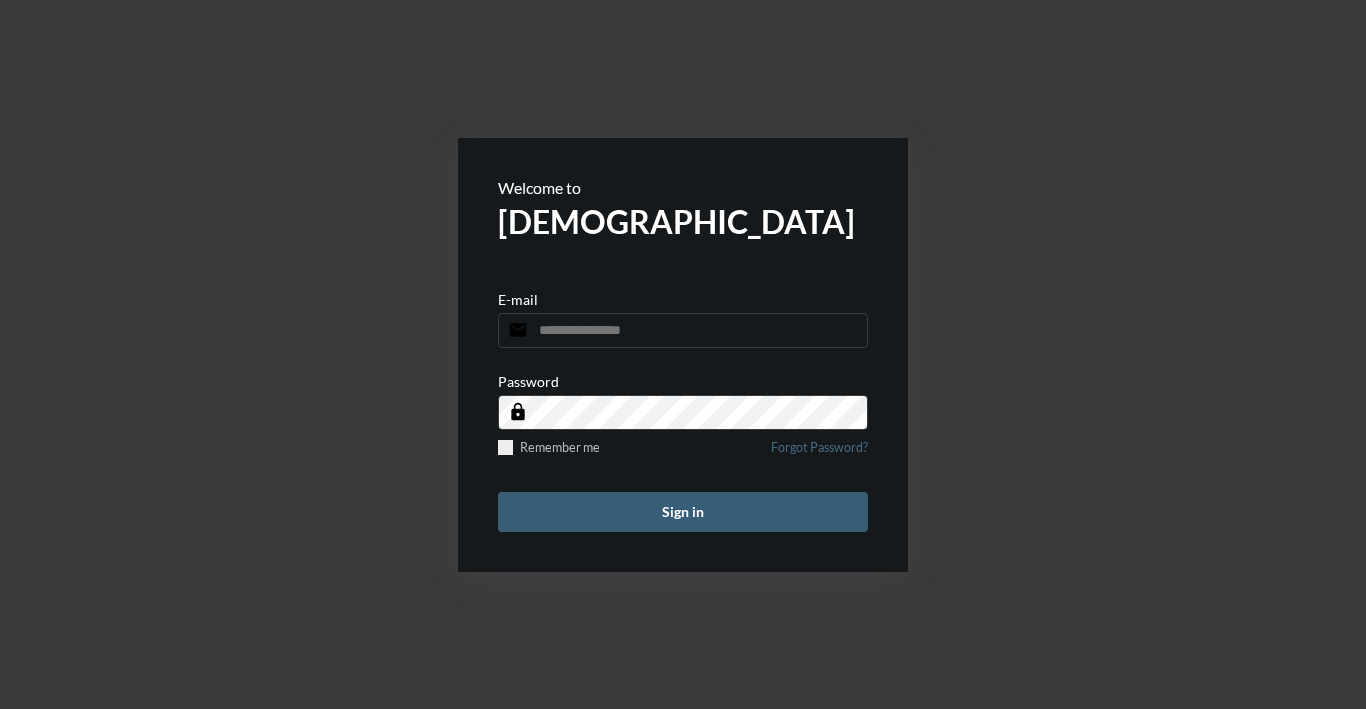 scroll, scrollTop: 0, scrollLeft: 0, axis: both 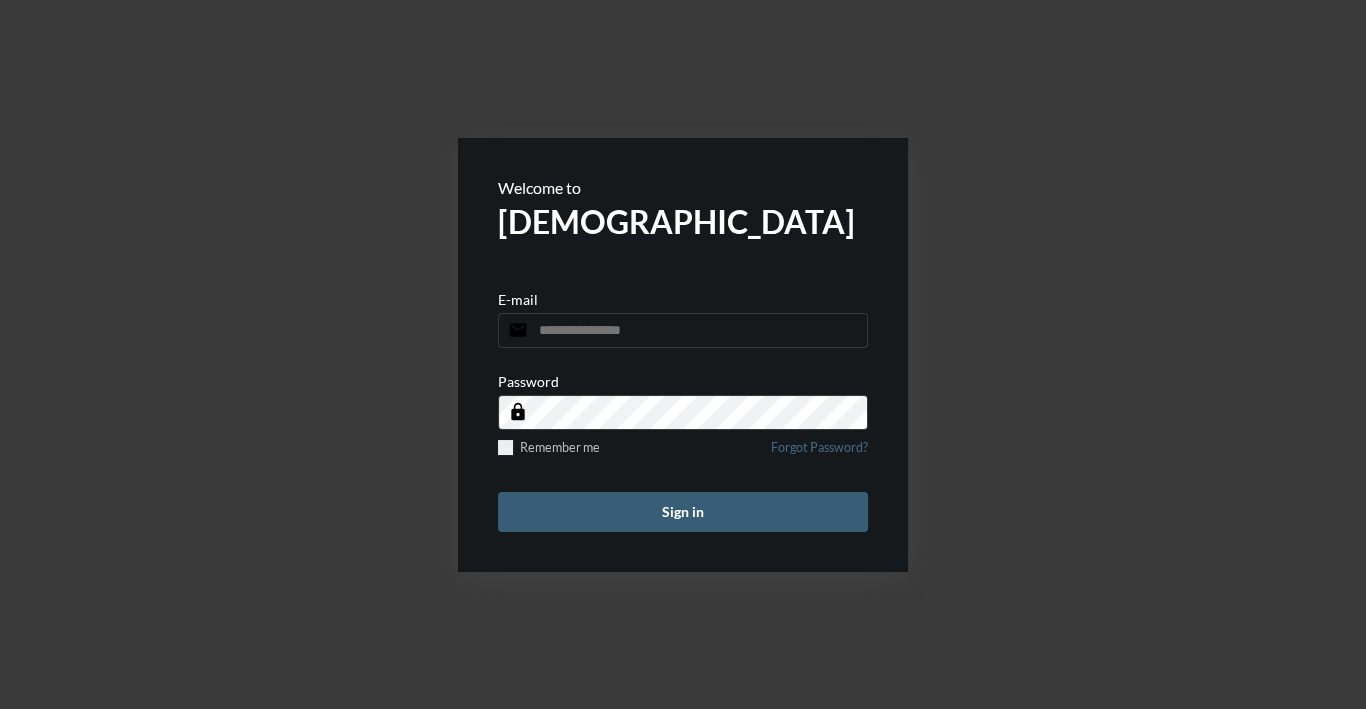 type on "**********" 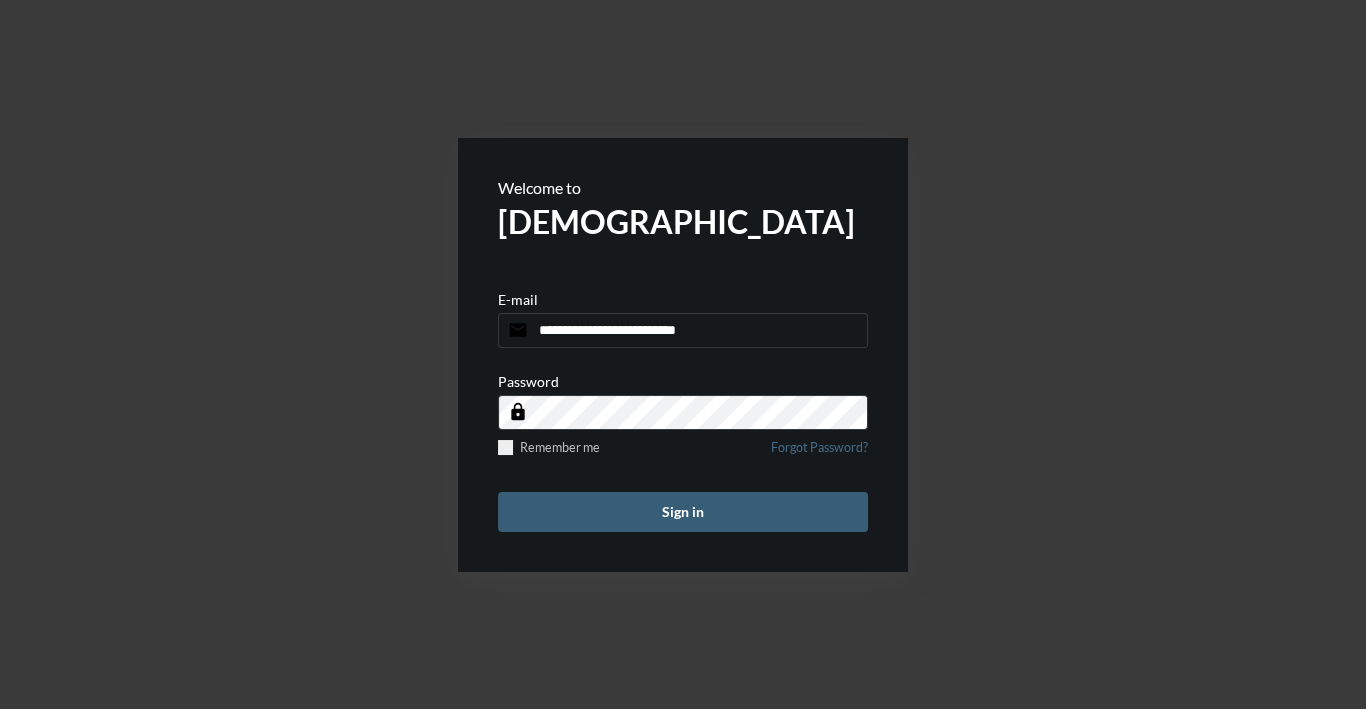 click on "Sign in" at bounding box center (683, 512) 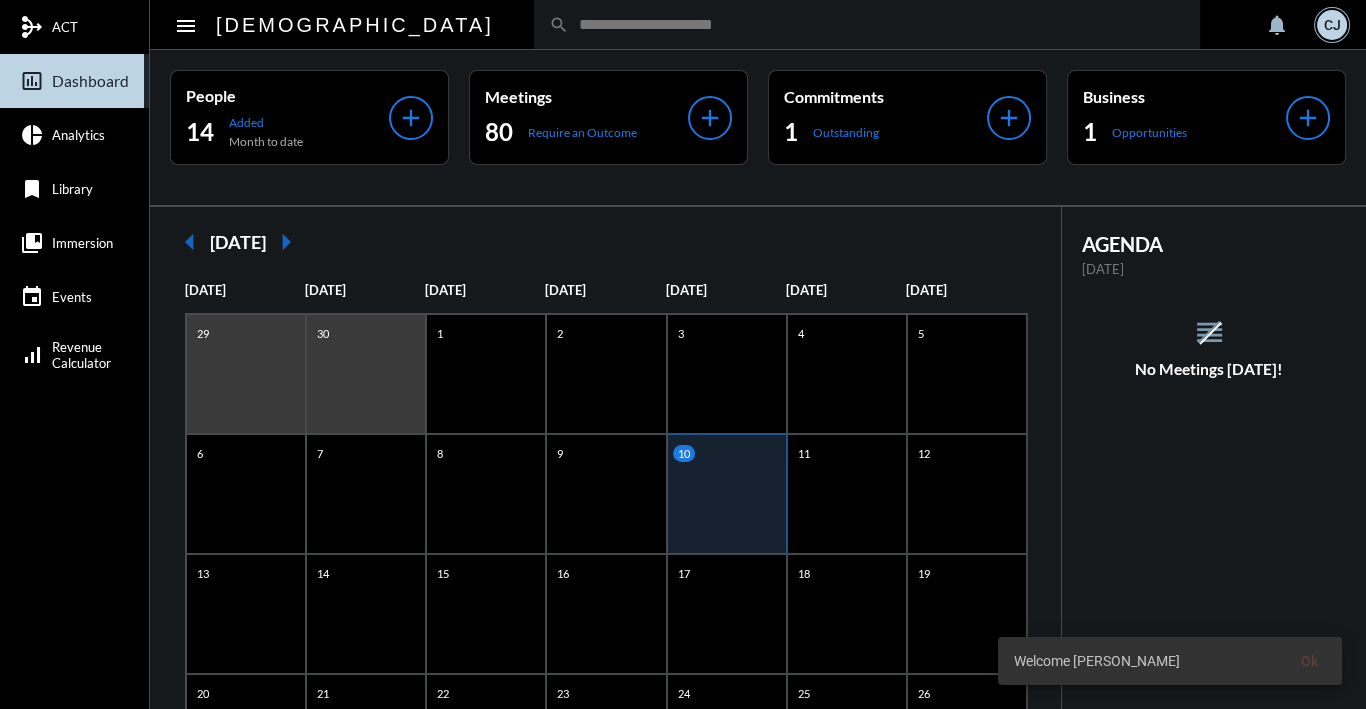 click 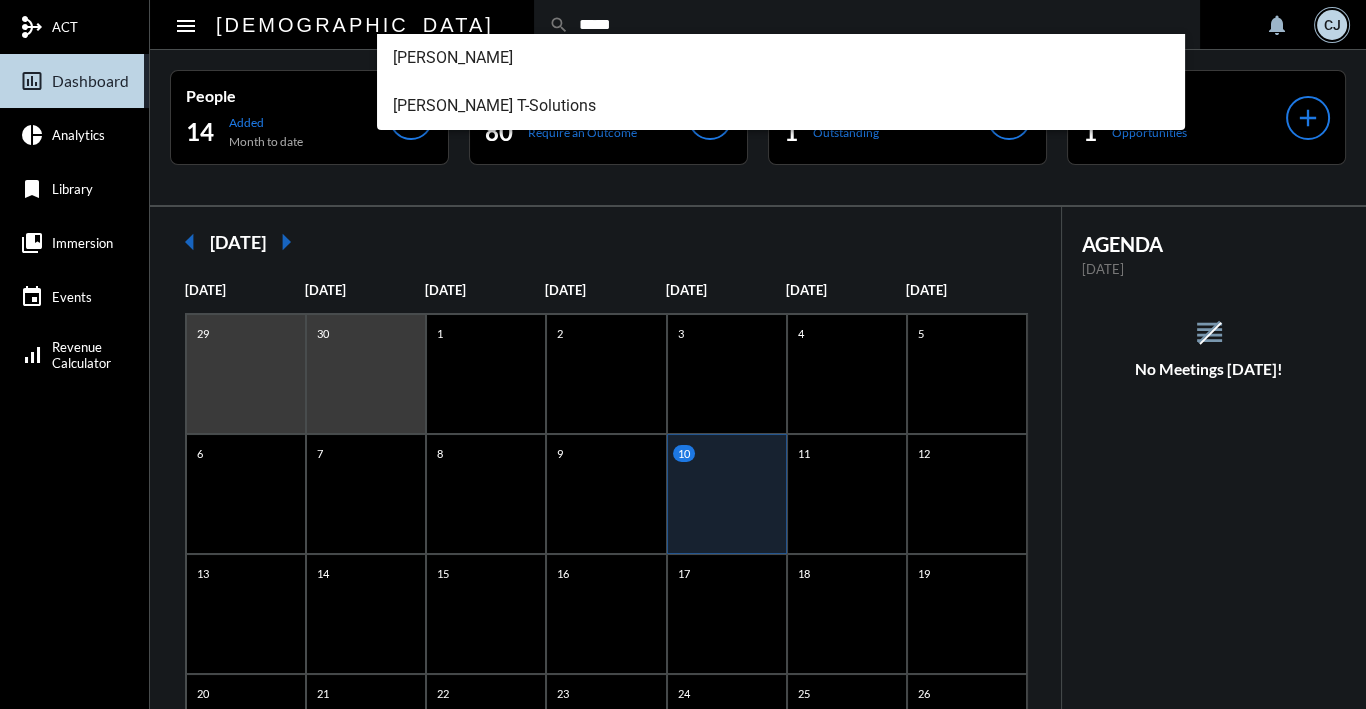 type on "*****" 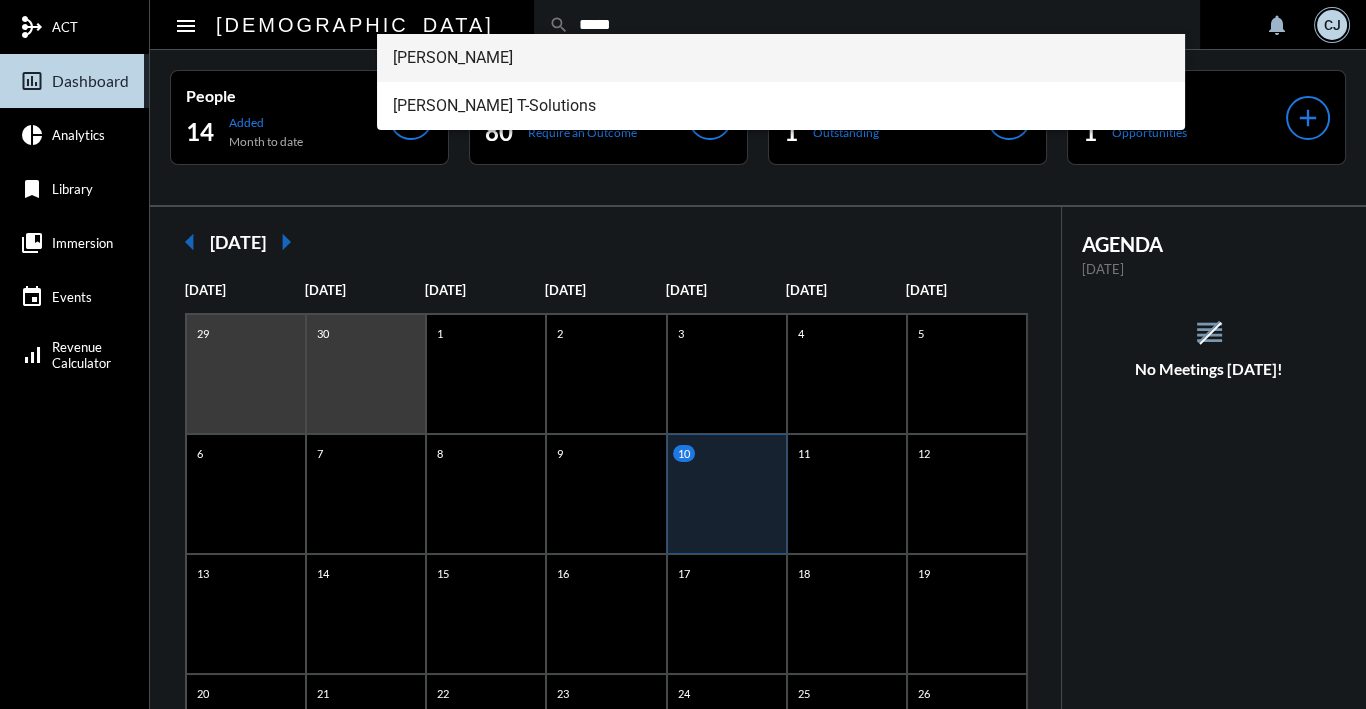 click on "[PERSON_NAME]" at bounding box center (781, 58) 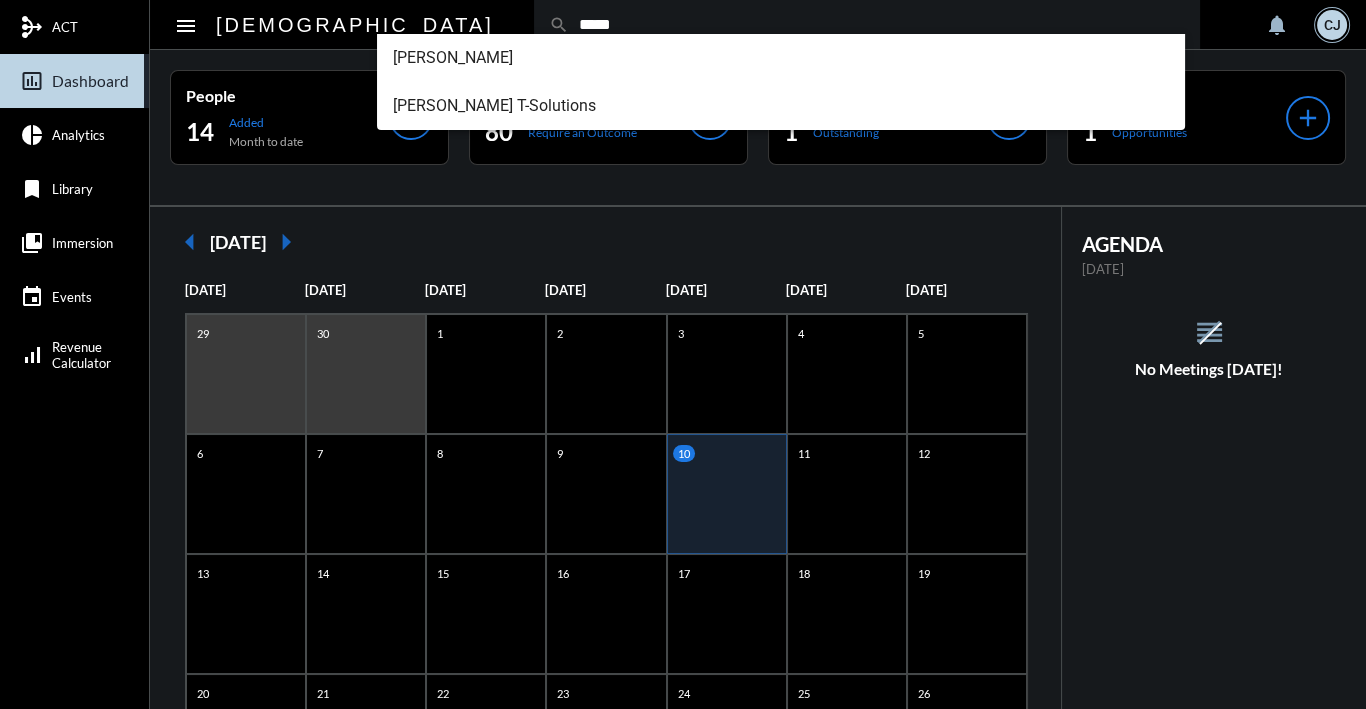 type 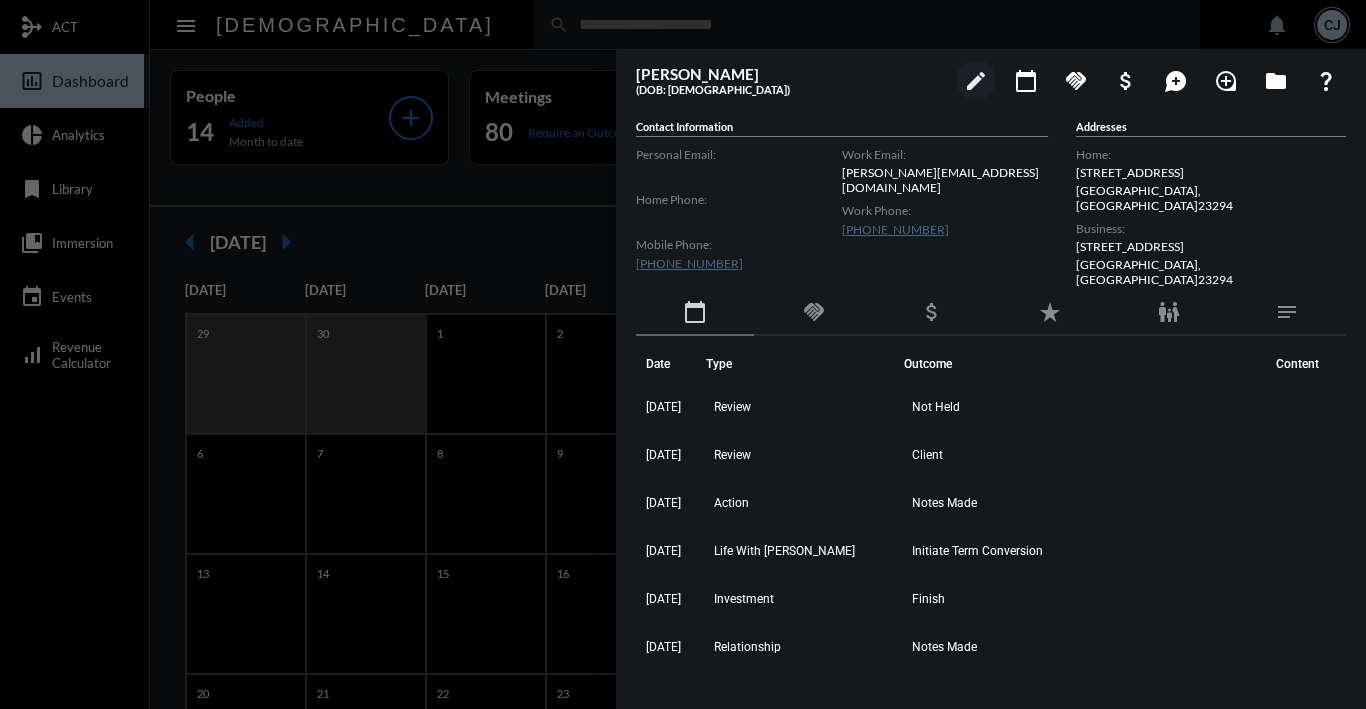 scroll, scrollTop: 0, scrollLeft: 0, axis: both 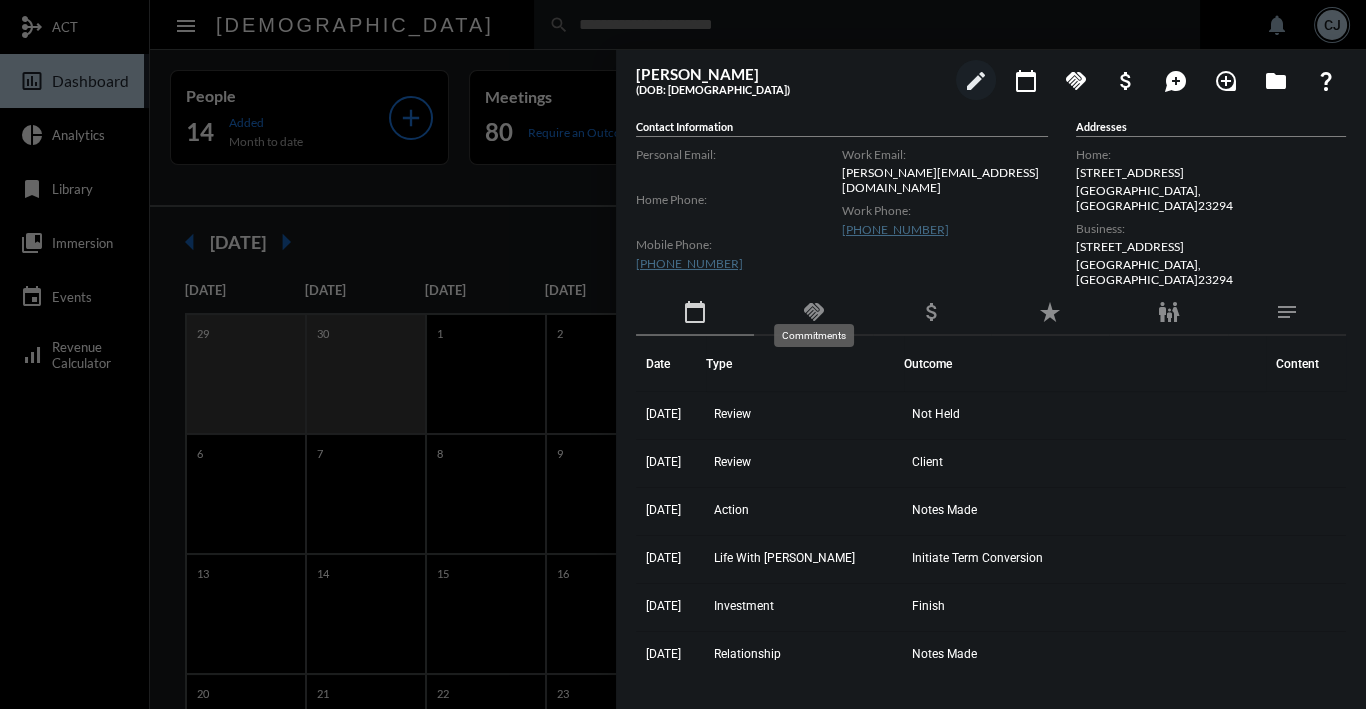click on "handshake" 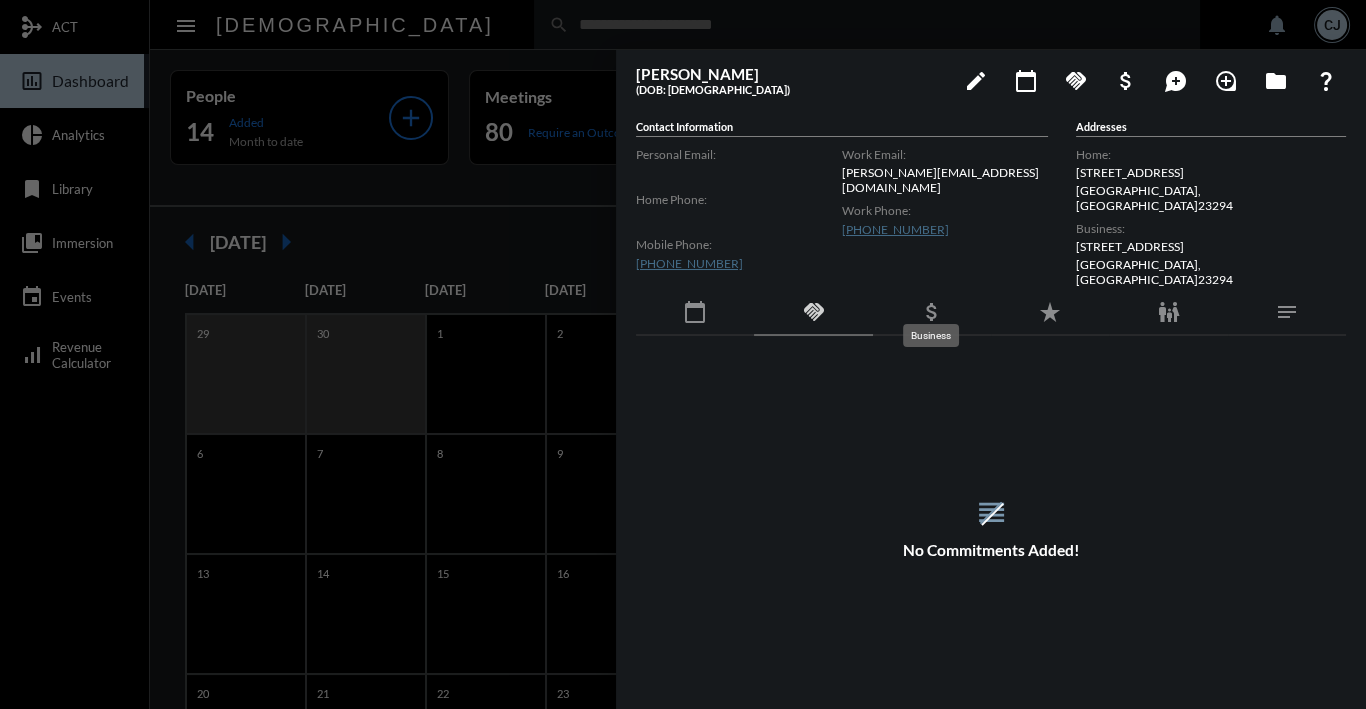 click on "attach_money" 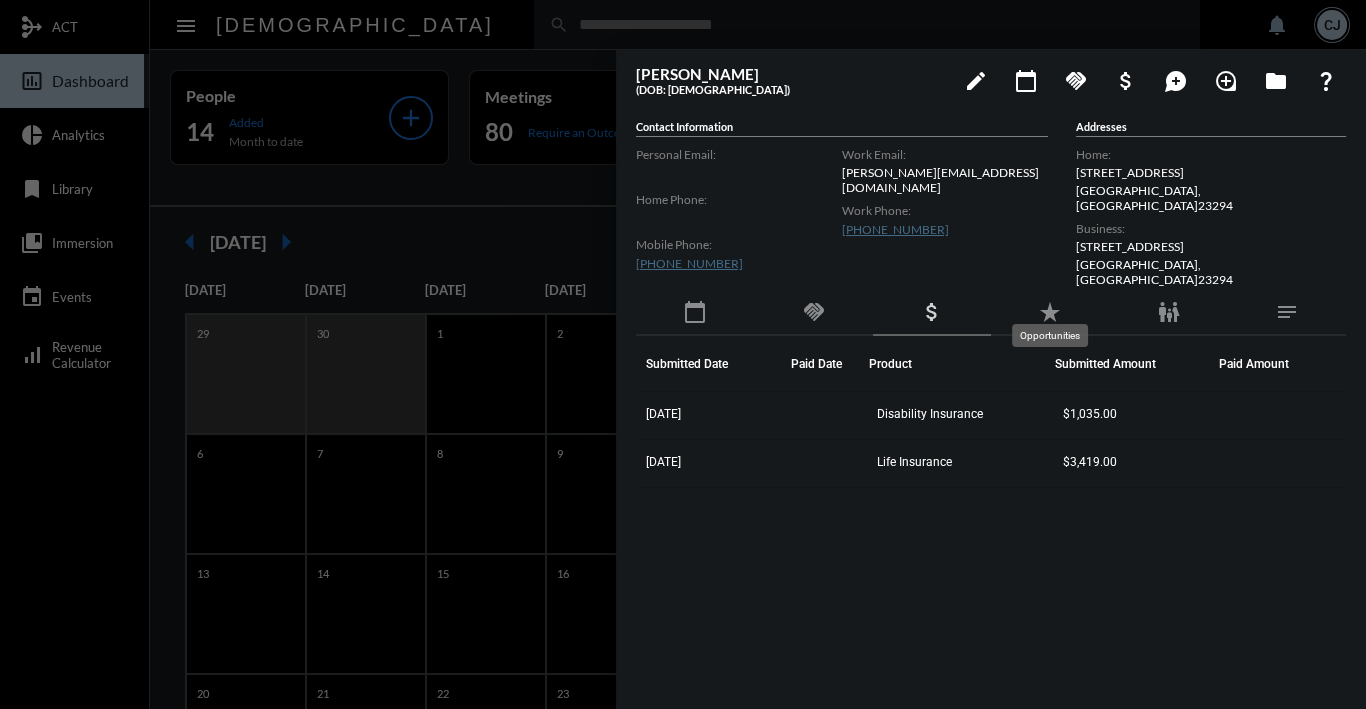 click on "star_rate" 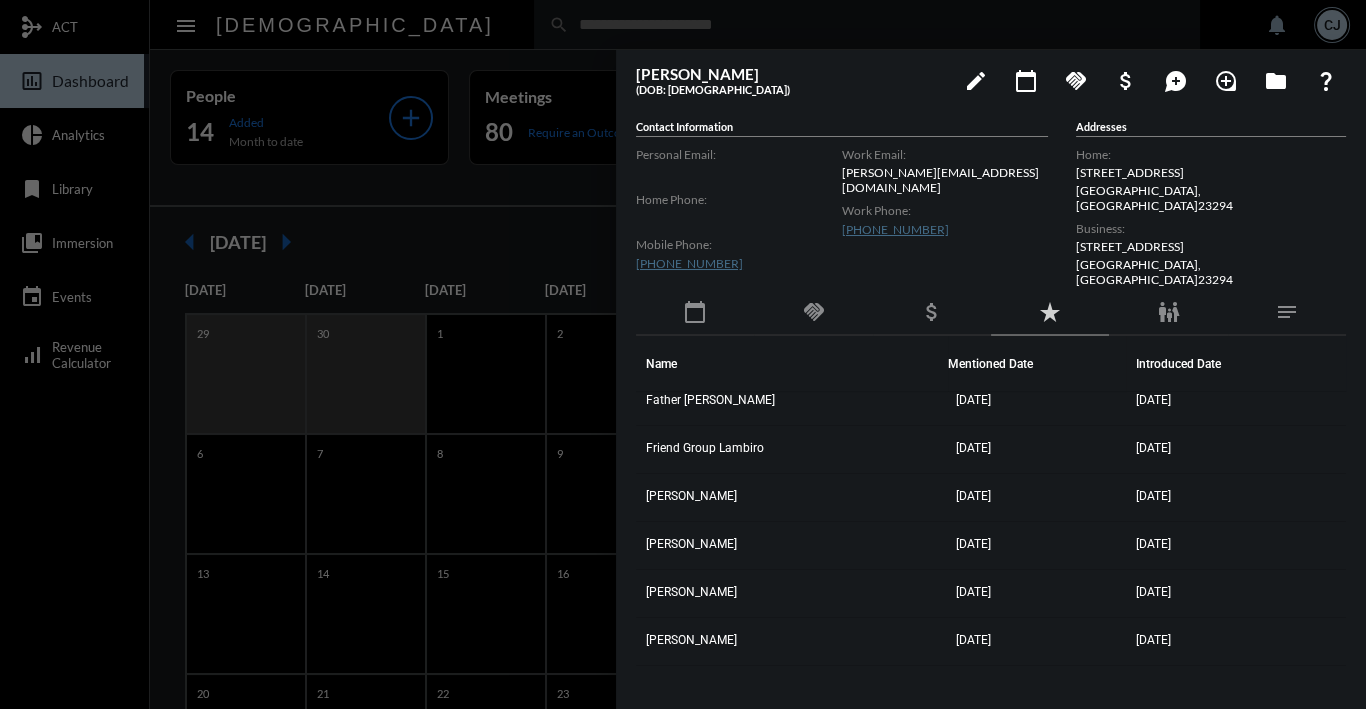 scroll, scrollTop: 0, scrollLeft: 0, axis: both 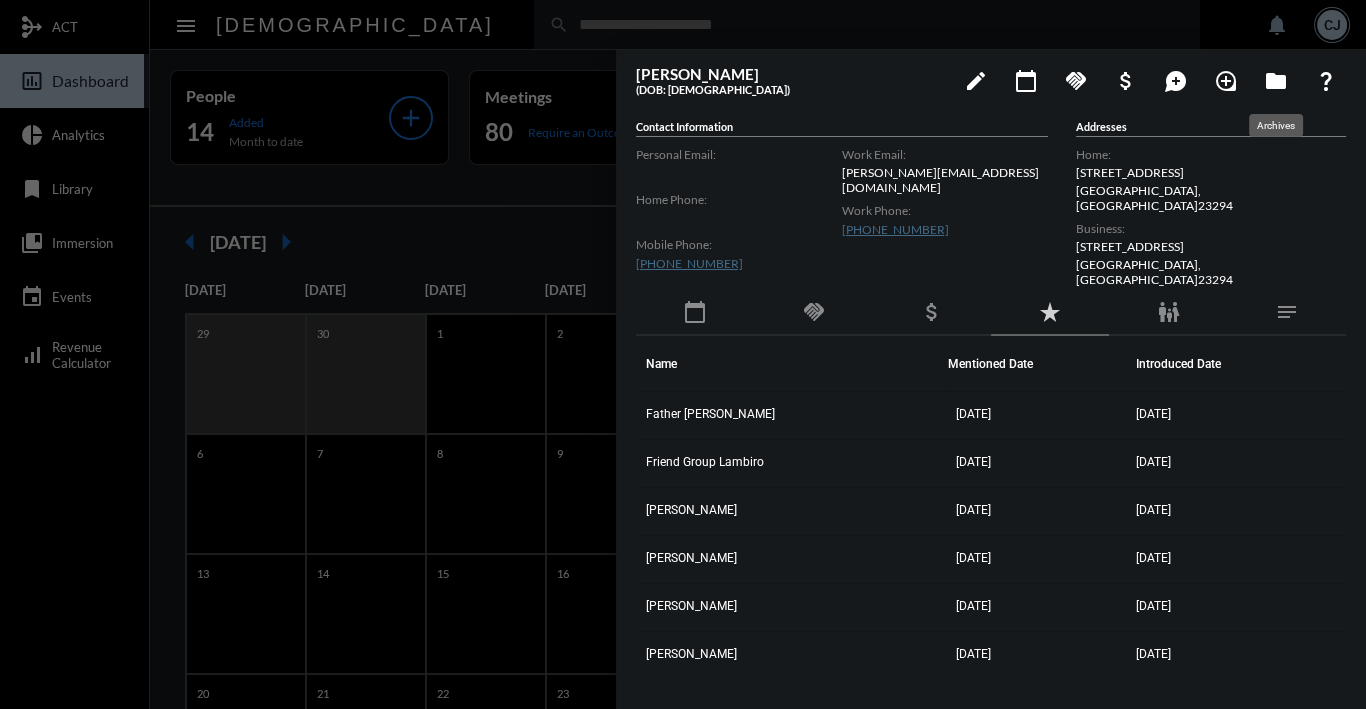 click on "folder" 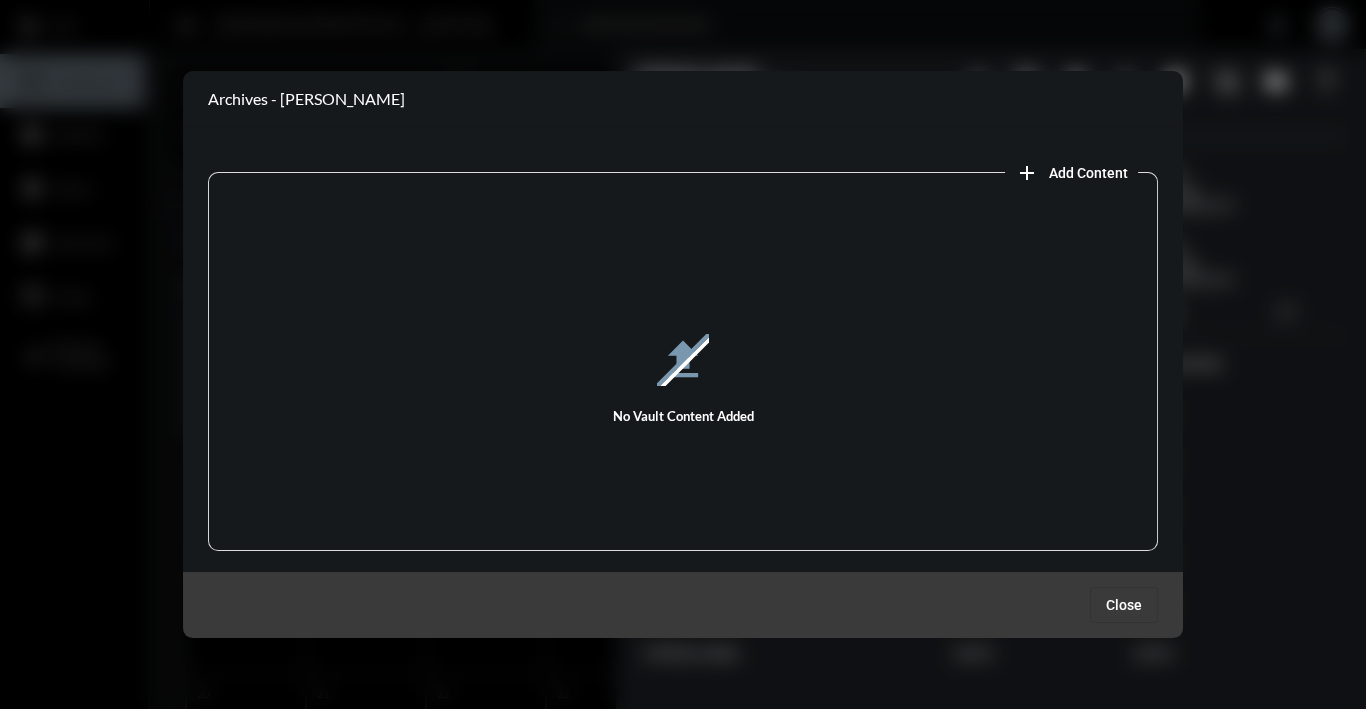 click on "Close" at bounding box center (1124, 605) 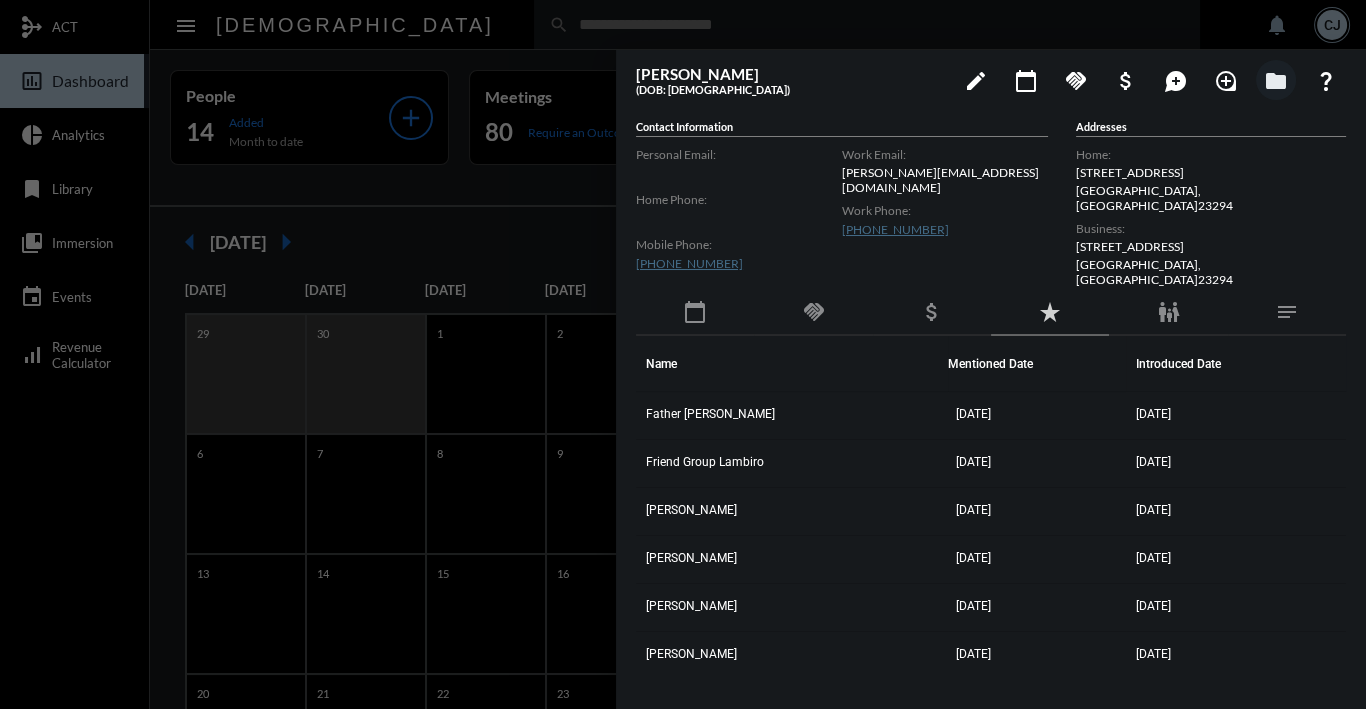 click on "family_restroom" 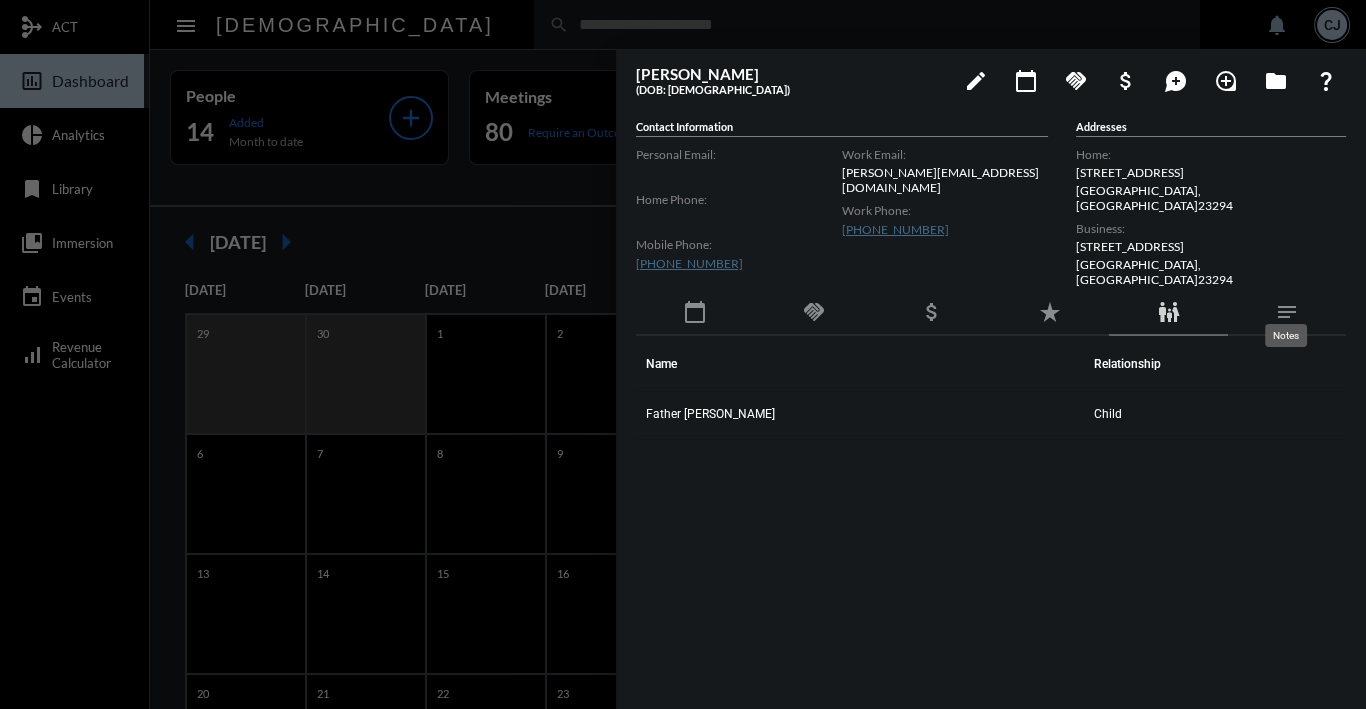 drag, startPoint x: 1283, startPoint y: 300, endPoint x: 1279, endPoint y: 322, distance: 22.36068 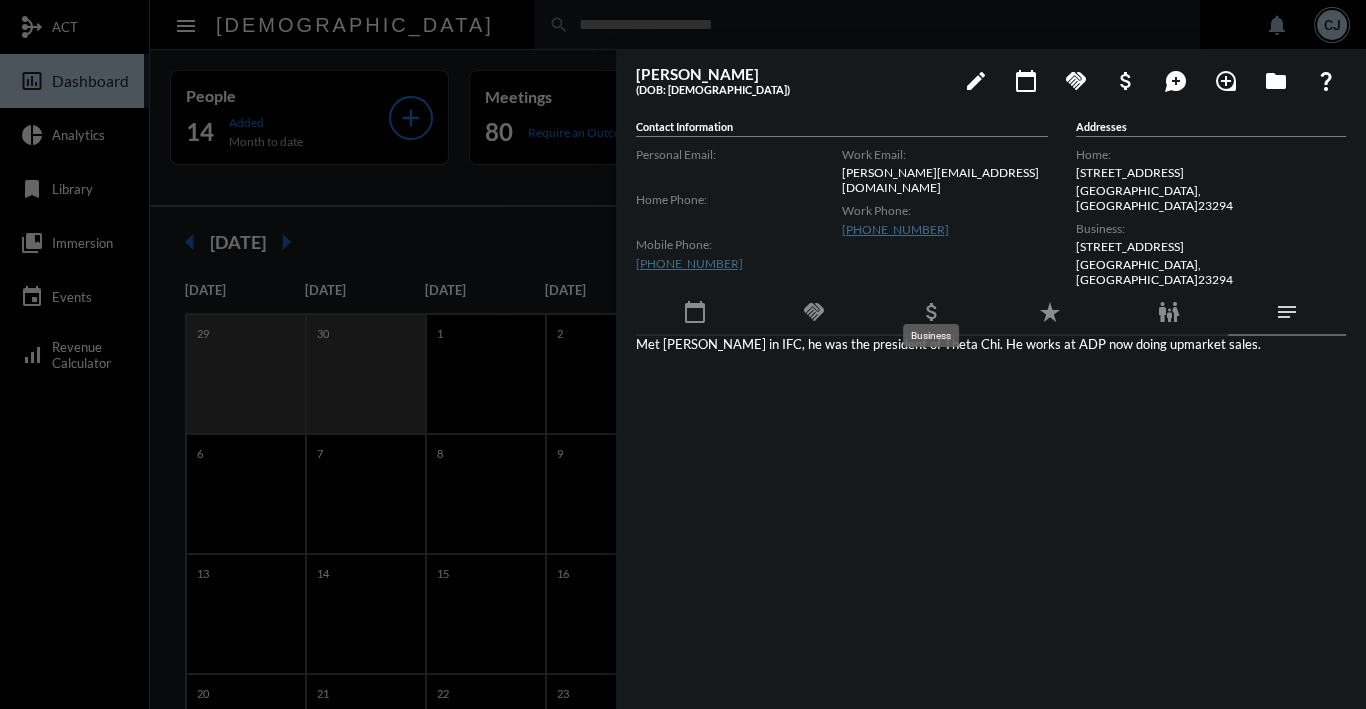 click on "attach_money" 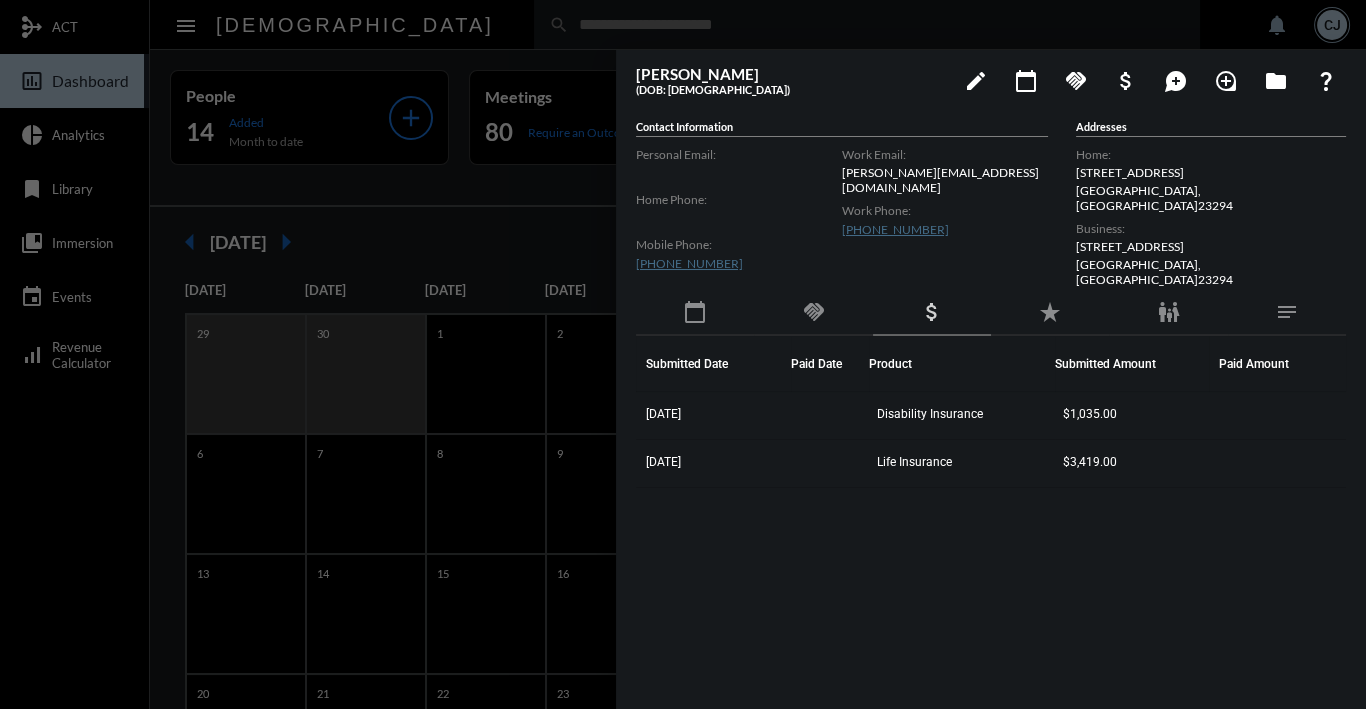 click on "handshake" 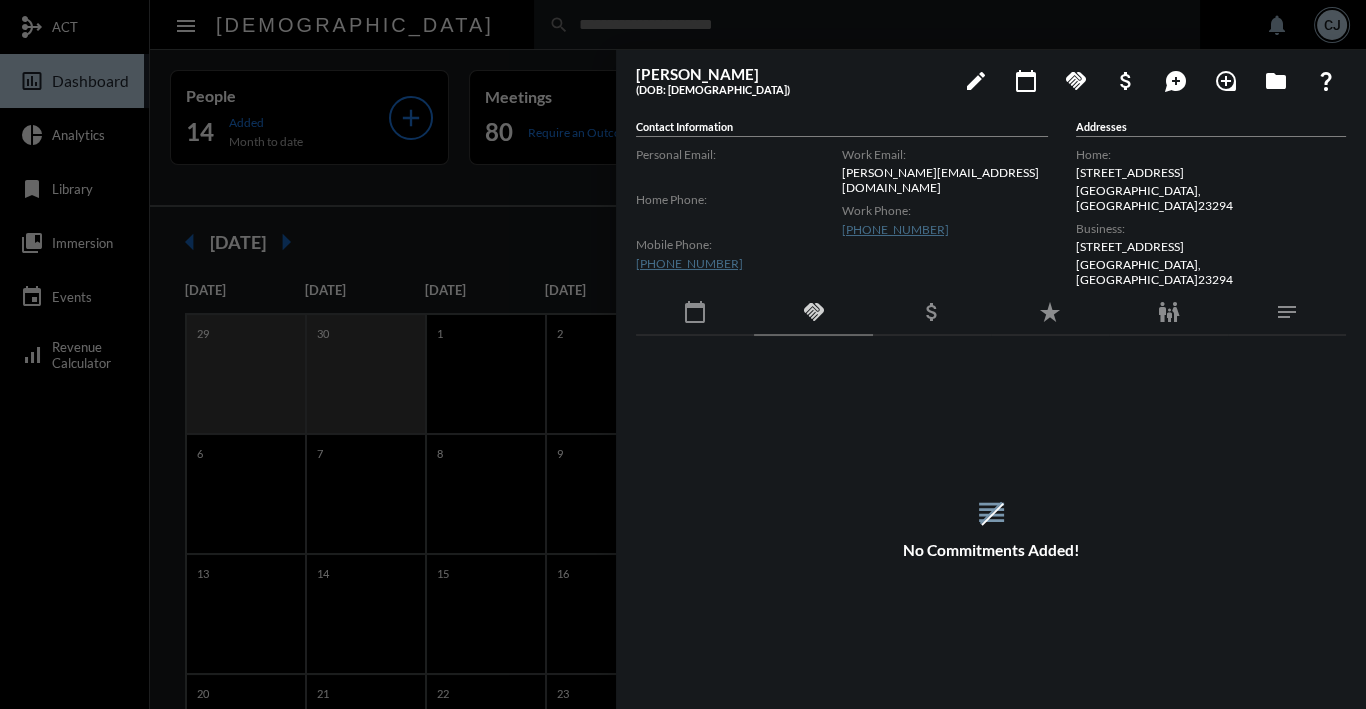 click on "calendar_today" 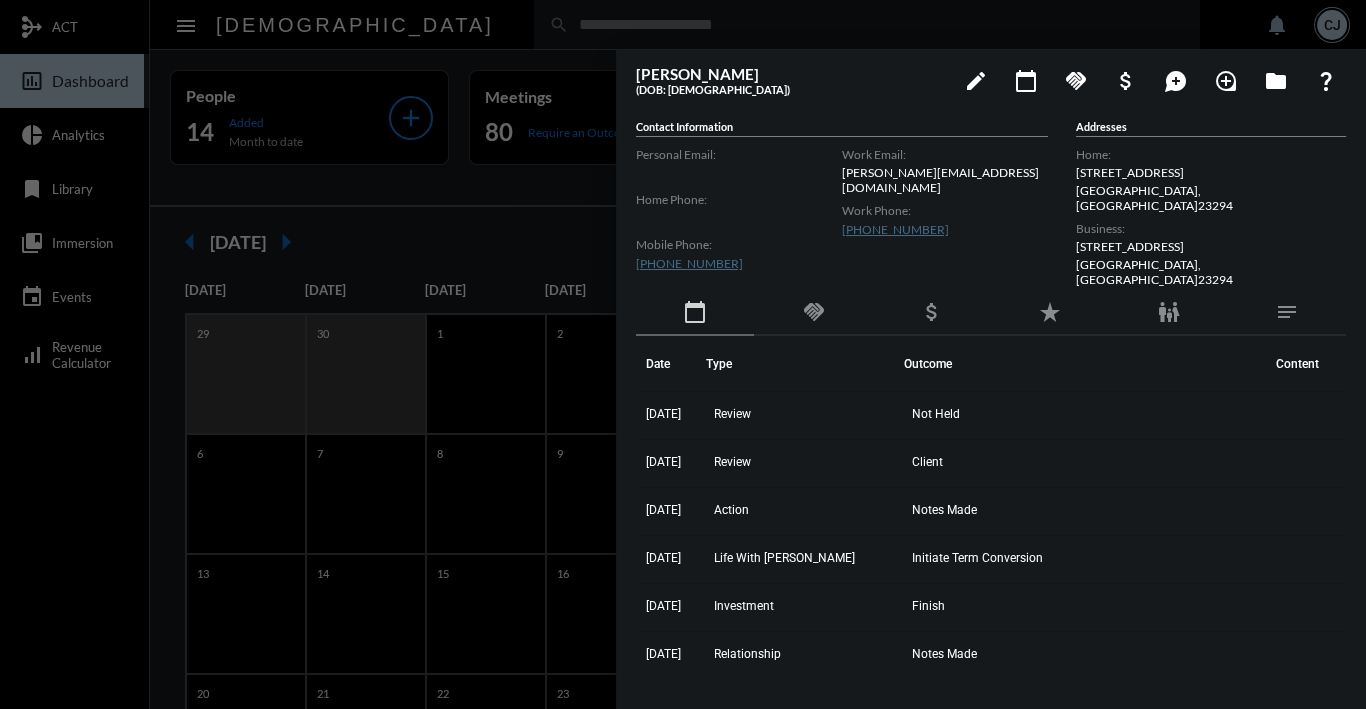 click at bounding box center (683, 354) 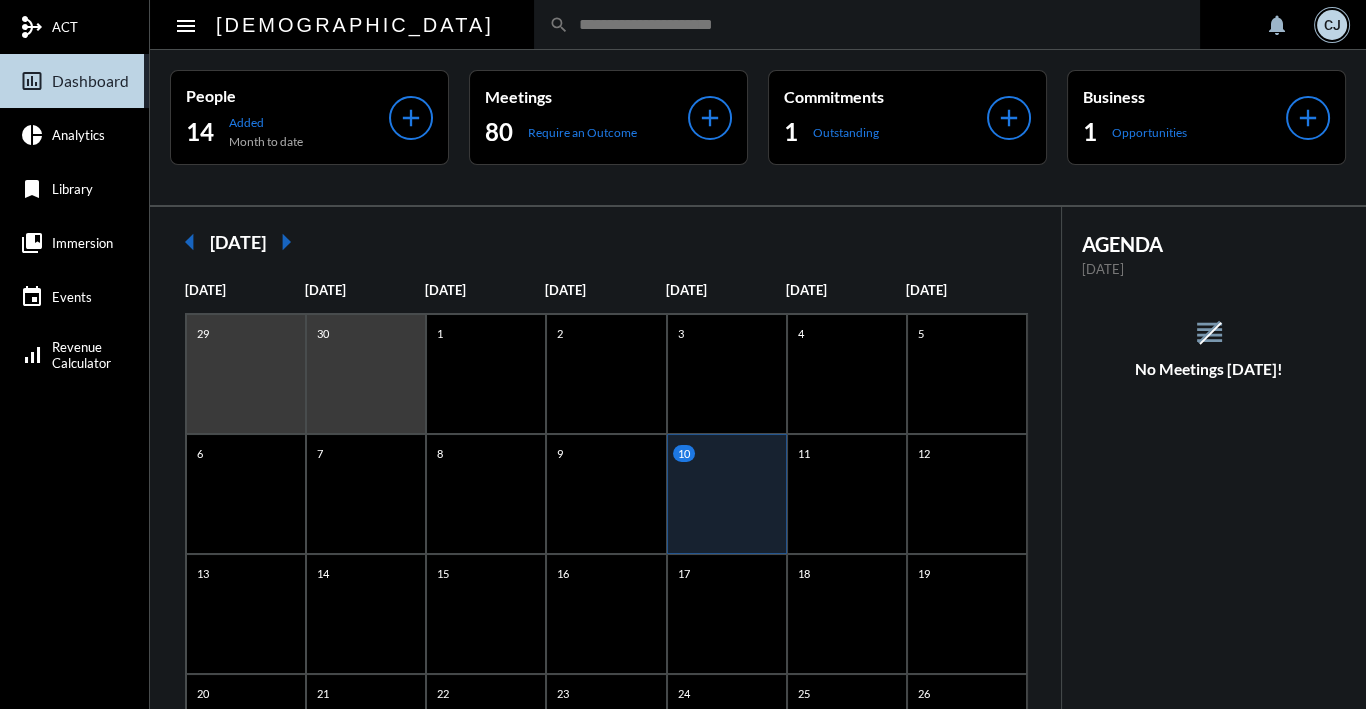 click on "pie_chart Analytics" at bounding box center (74, 135) 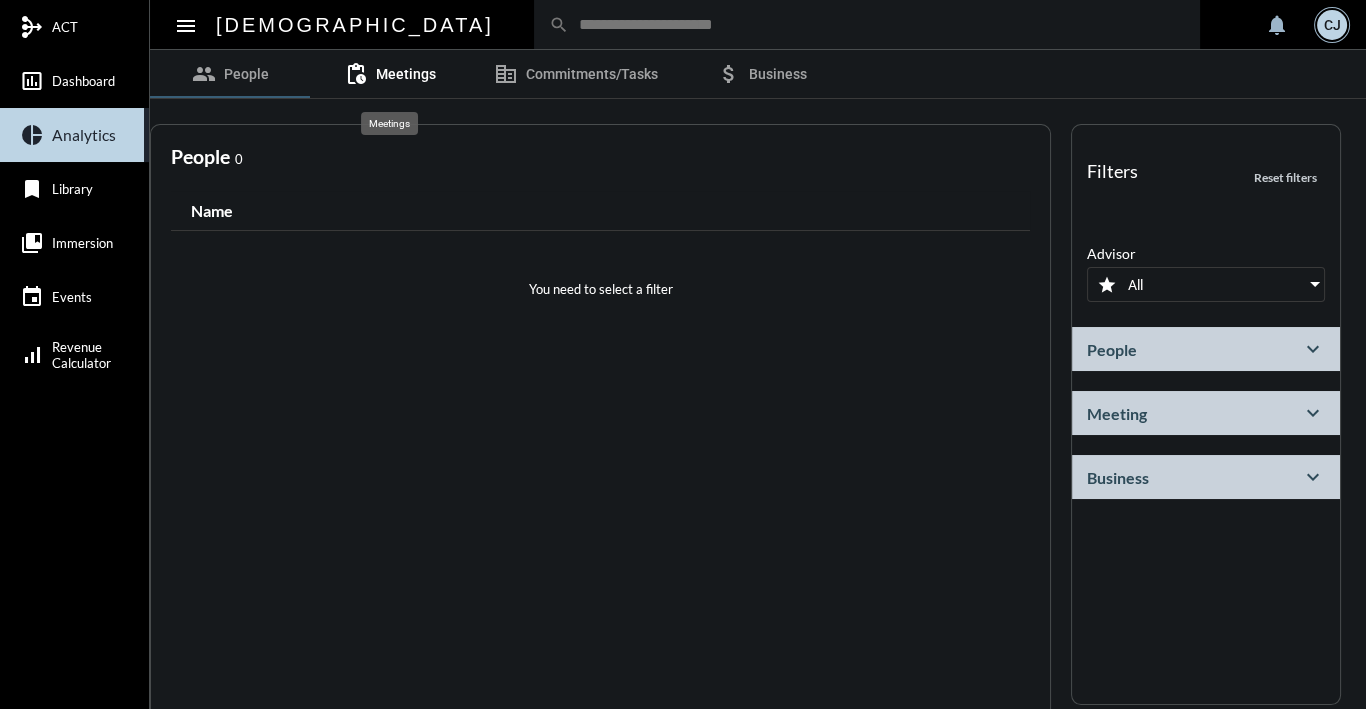 click on "Meetings" at bounding box center [406, 74] 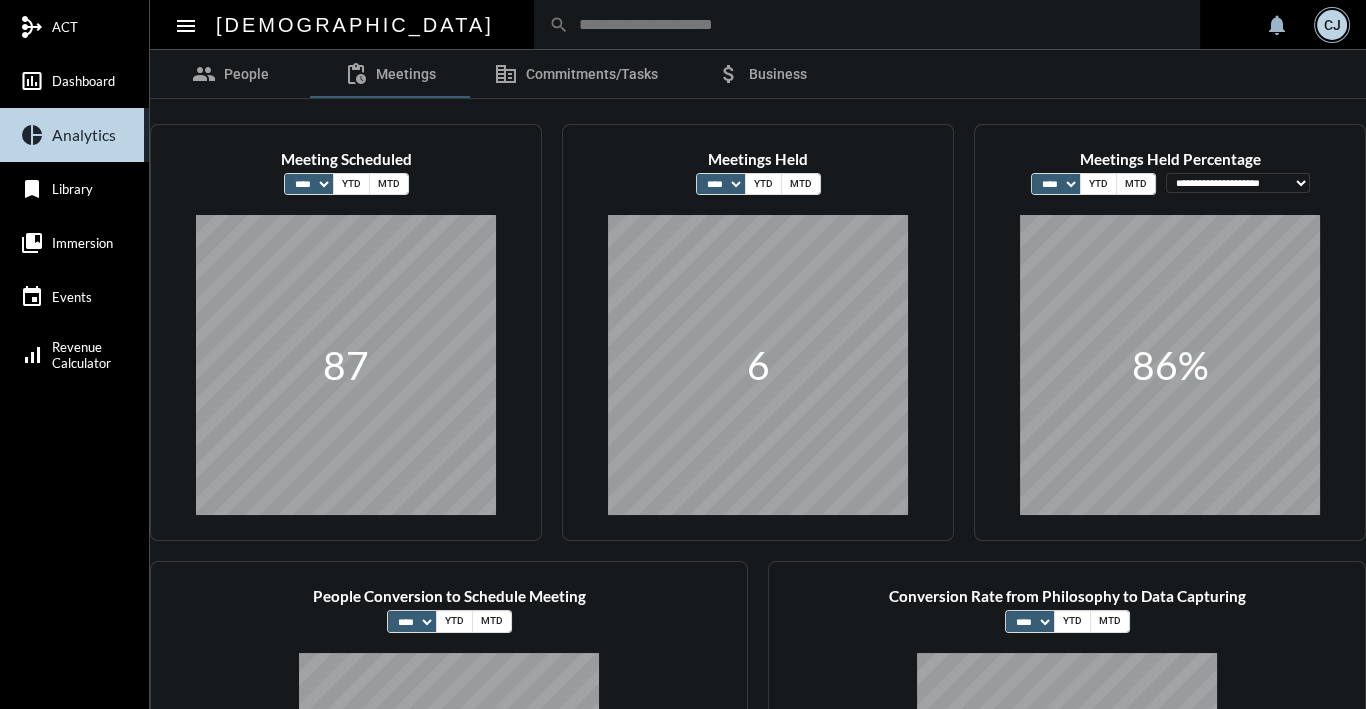 click on "YTD" at bounding box center (351, 184) 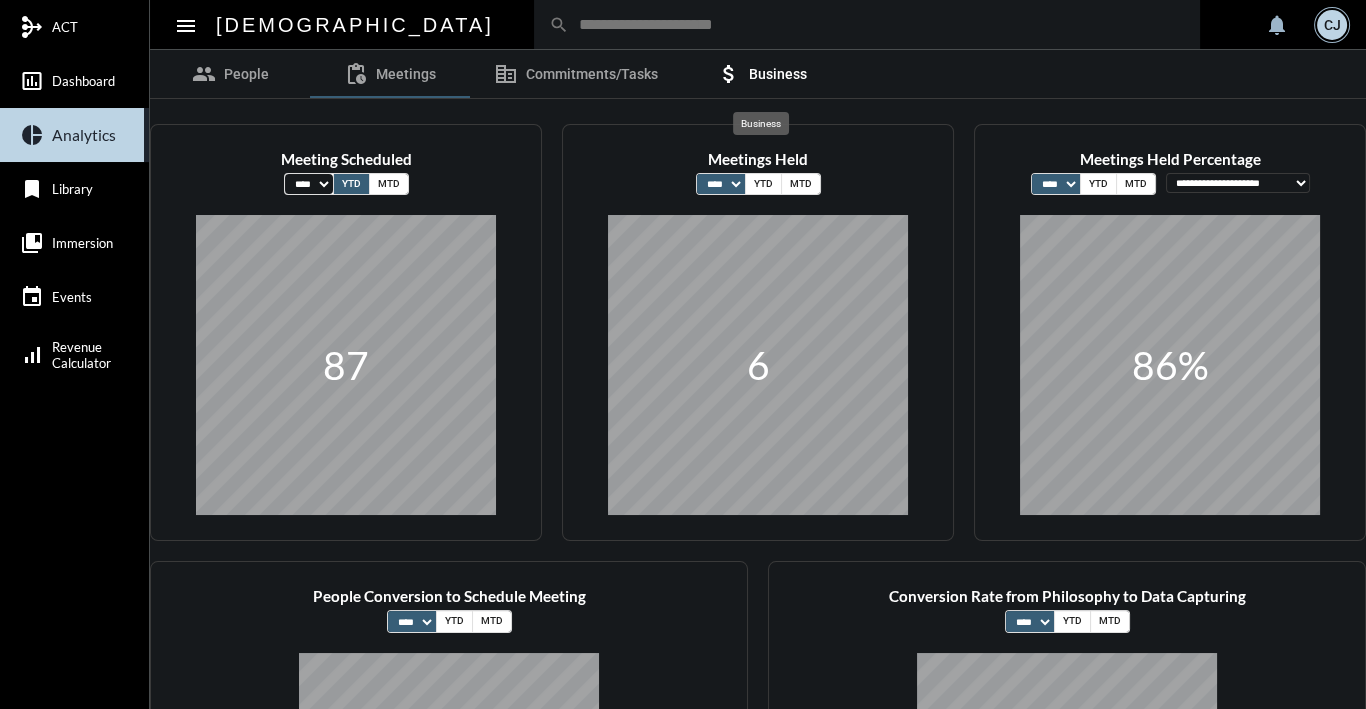 click on "attach_money" at bounding box center [729, 74] 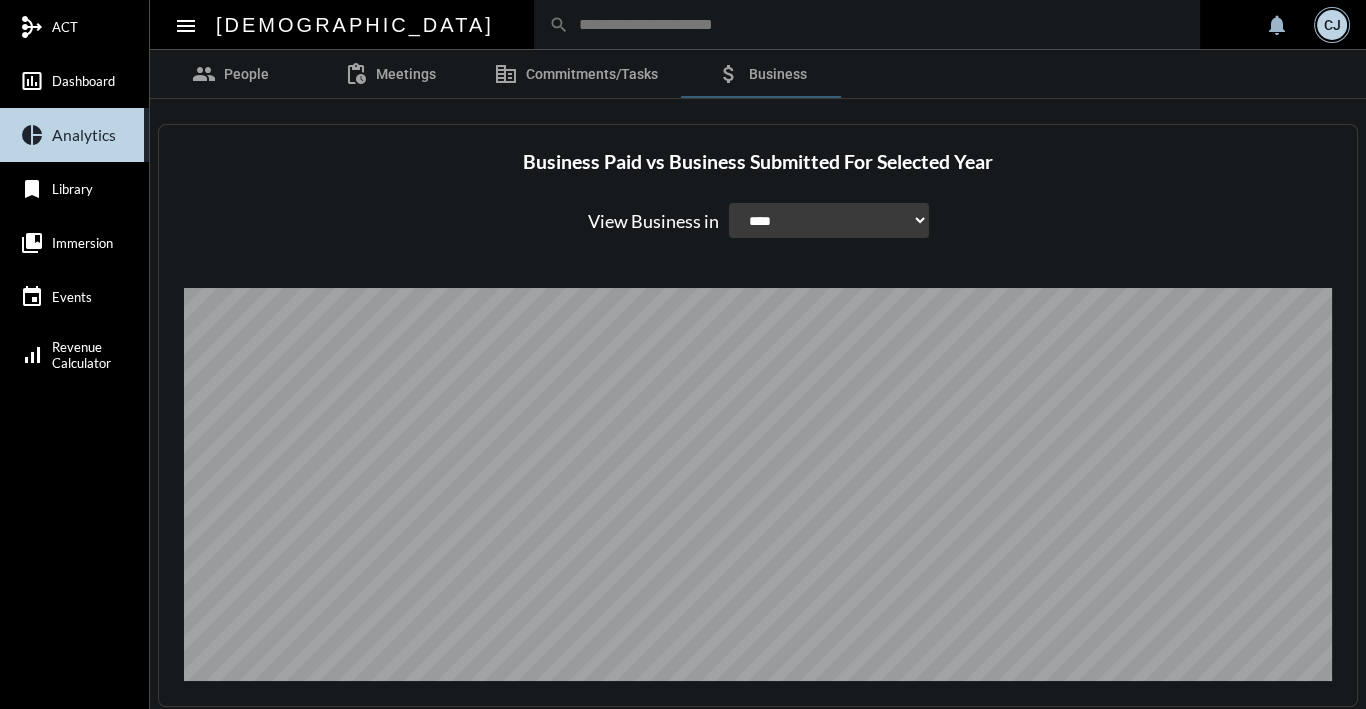 click on "Business Paid vs Business Submitted For Selected Year View Business in **** **** **** **** **** **** **** **** **** **** ****" at bounding box center (758, 214) 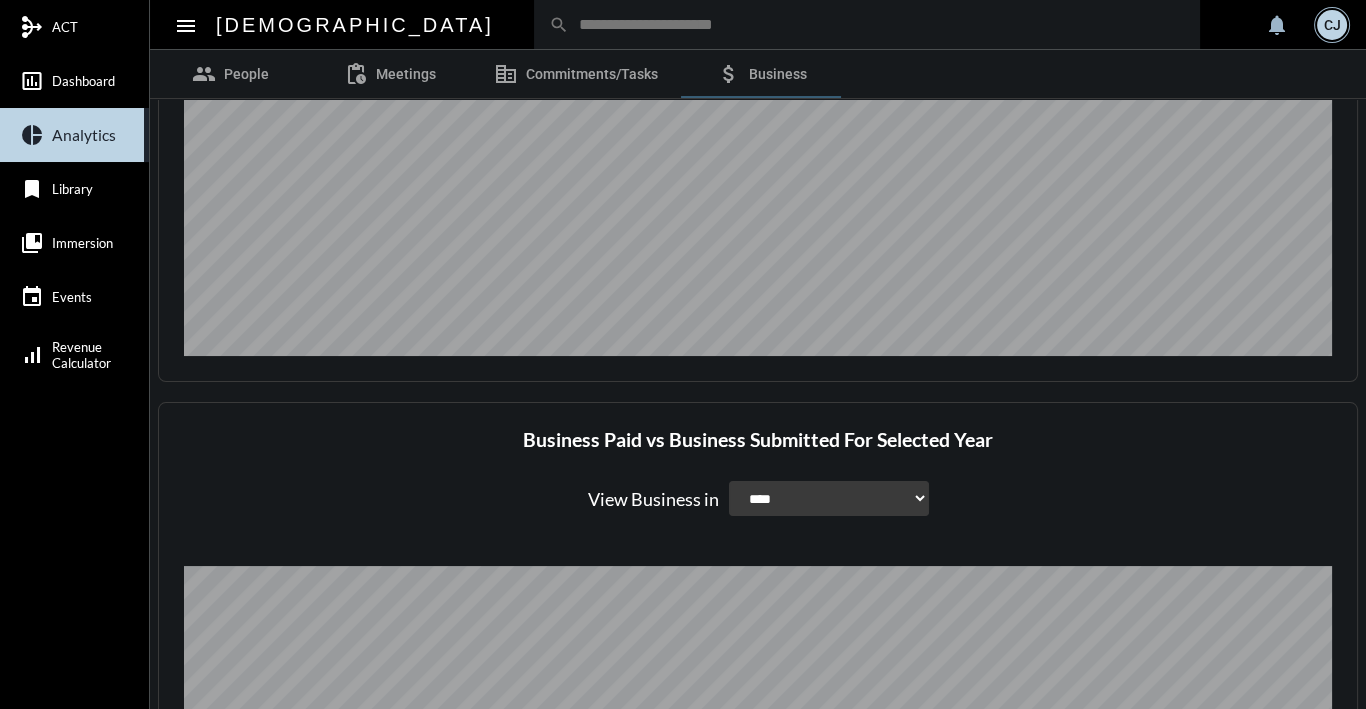 scroll, scrollTop: 480, scrollLeft: 0, axis: vertical 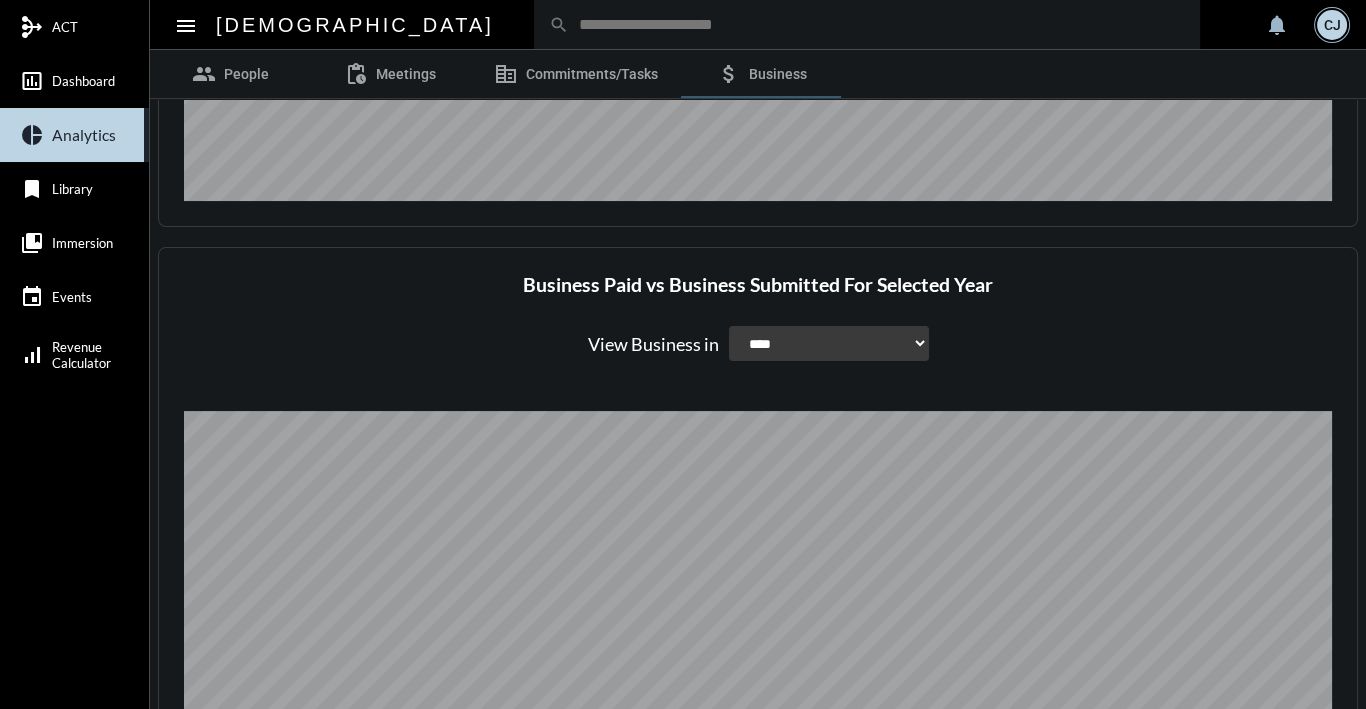 click on "**** **** **** **** **** **** **** **** **** **** ****" at bounding box center [829, 343] 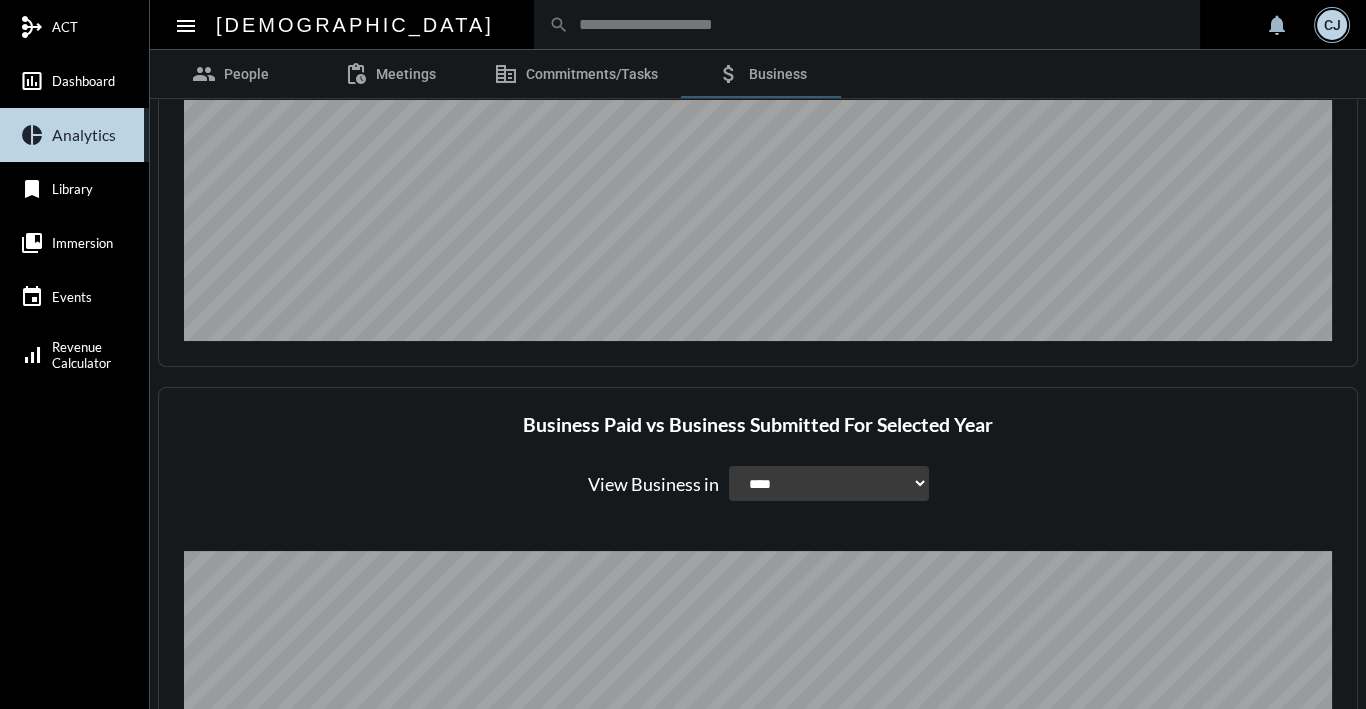 scroll, scrollTop: 0, scrollLeft: 0, axis: both 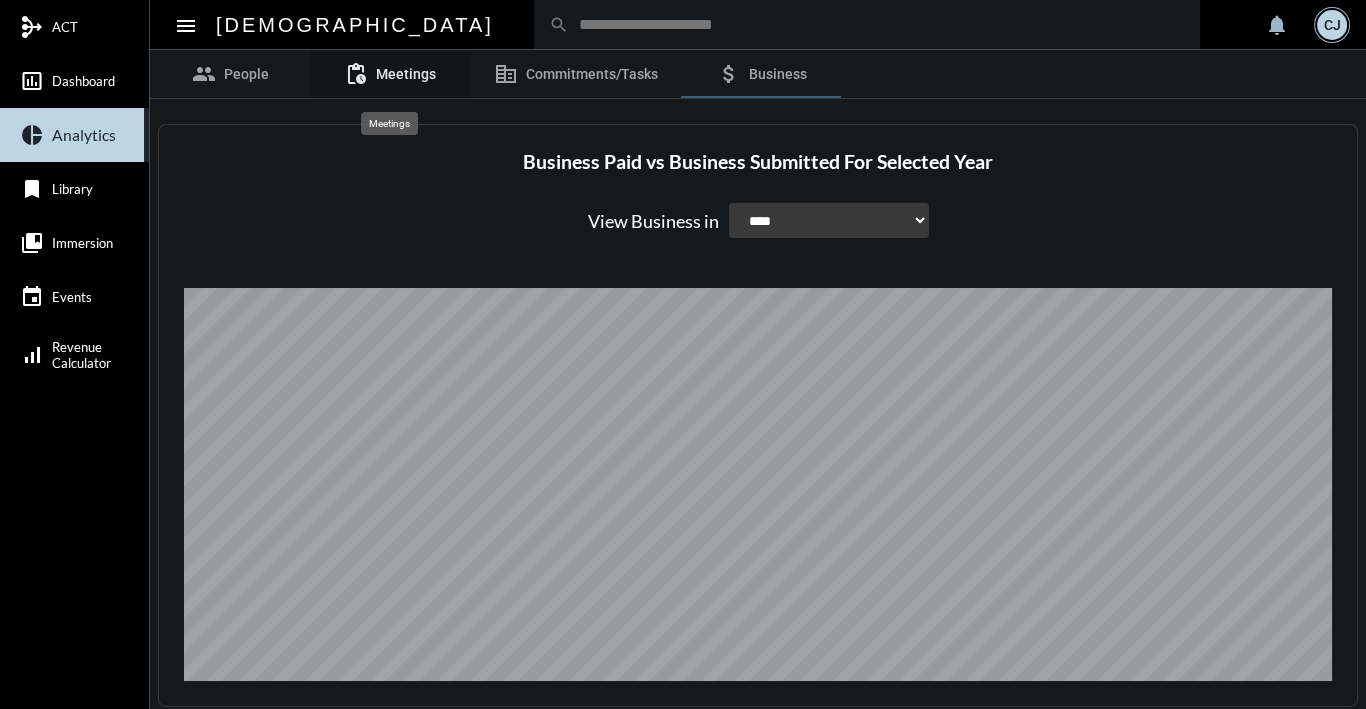 click on "Meetings" at bounding box center (406, 74) 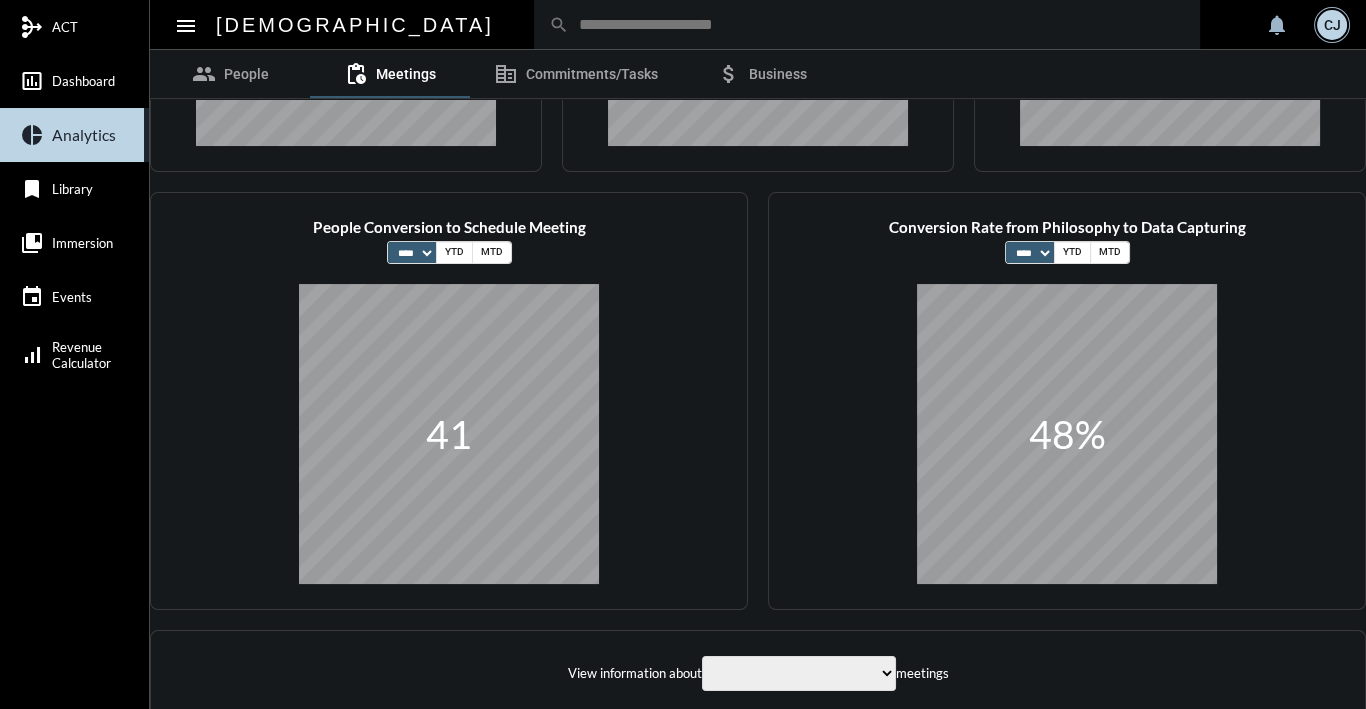 scroll, scrollTop: 392, scrollLeft: 0, axis: vertical 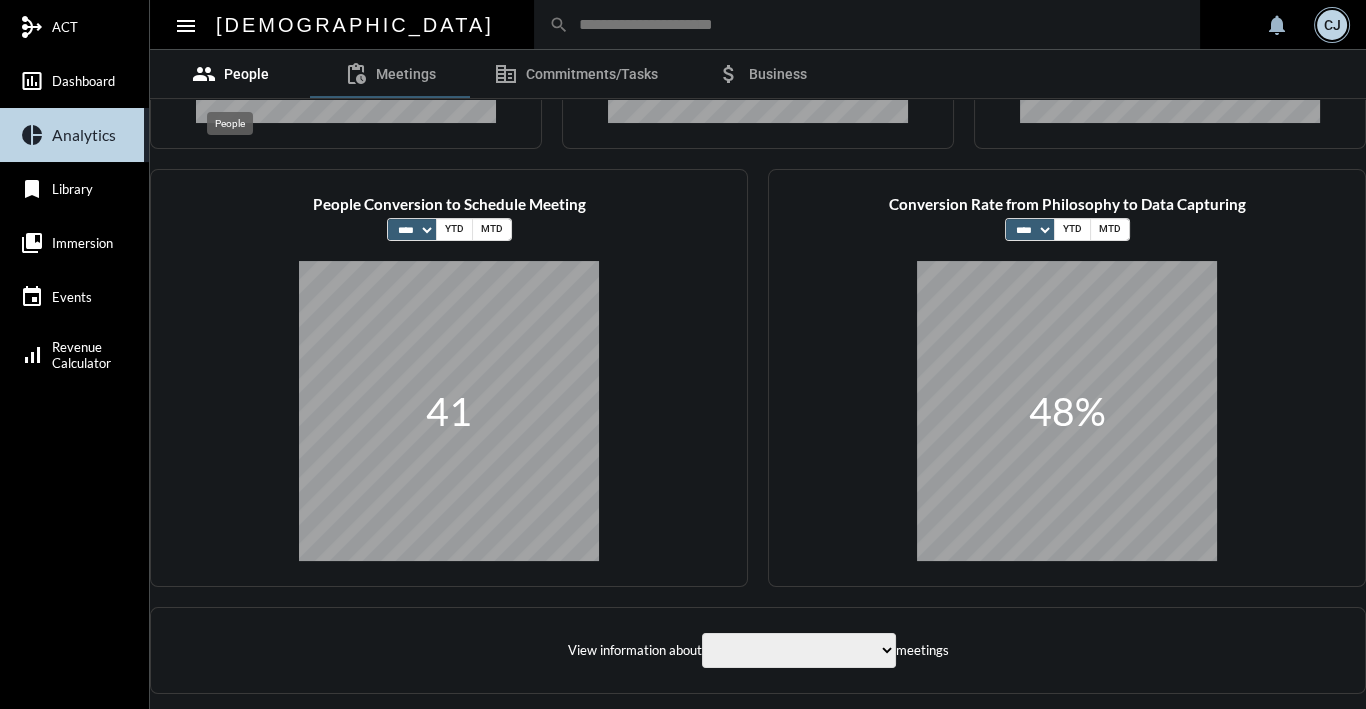 click on "People" at bounding box center (246, 74) 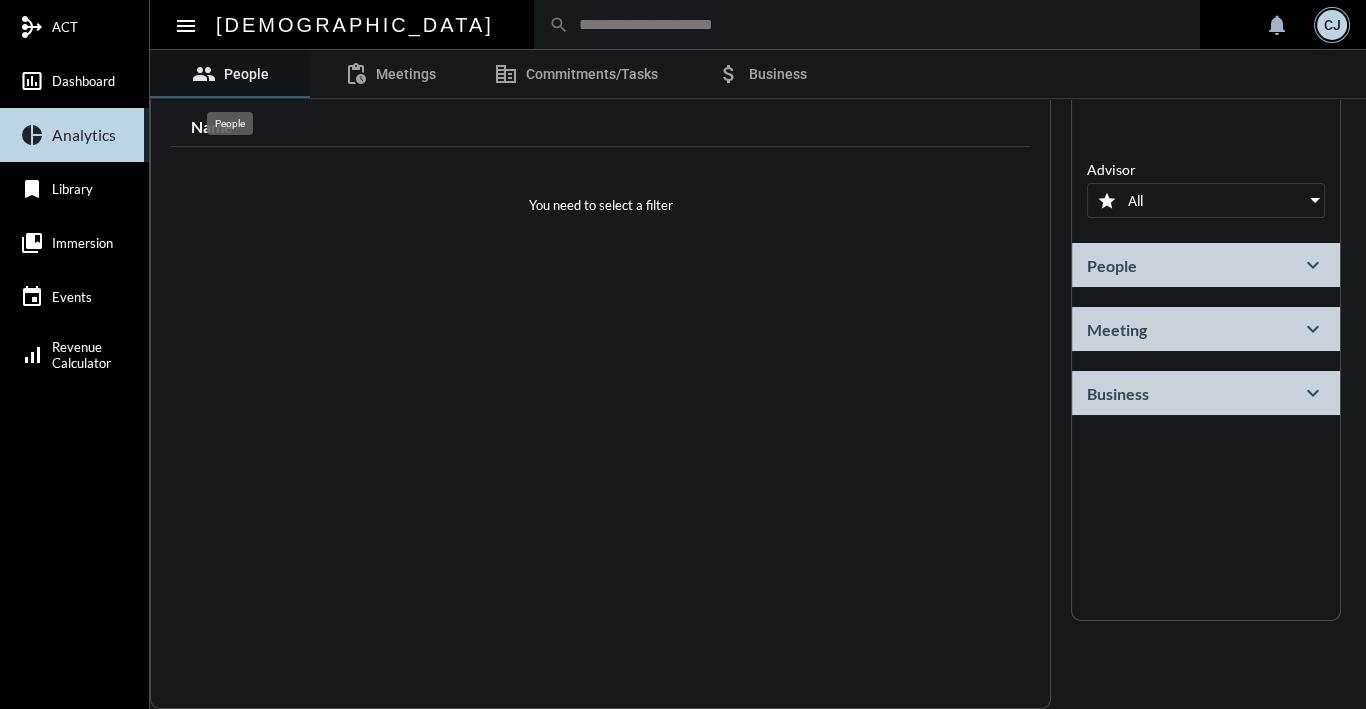 scroll, scrollTop: 0, scrollLeft: 0, axis: both 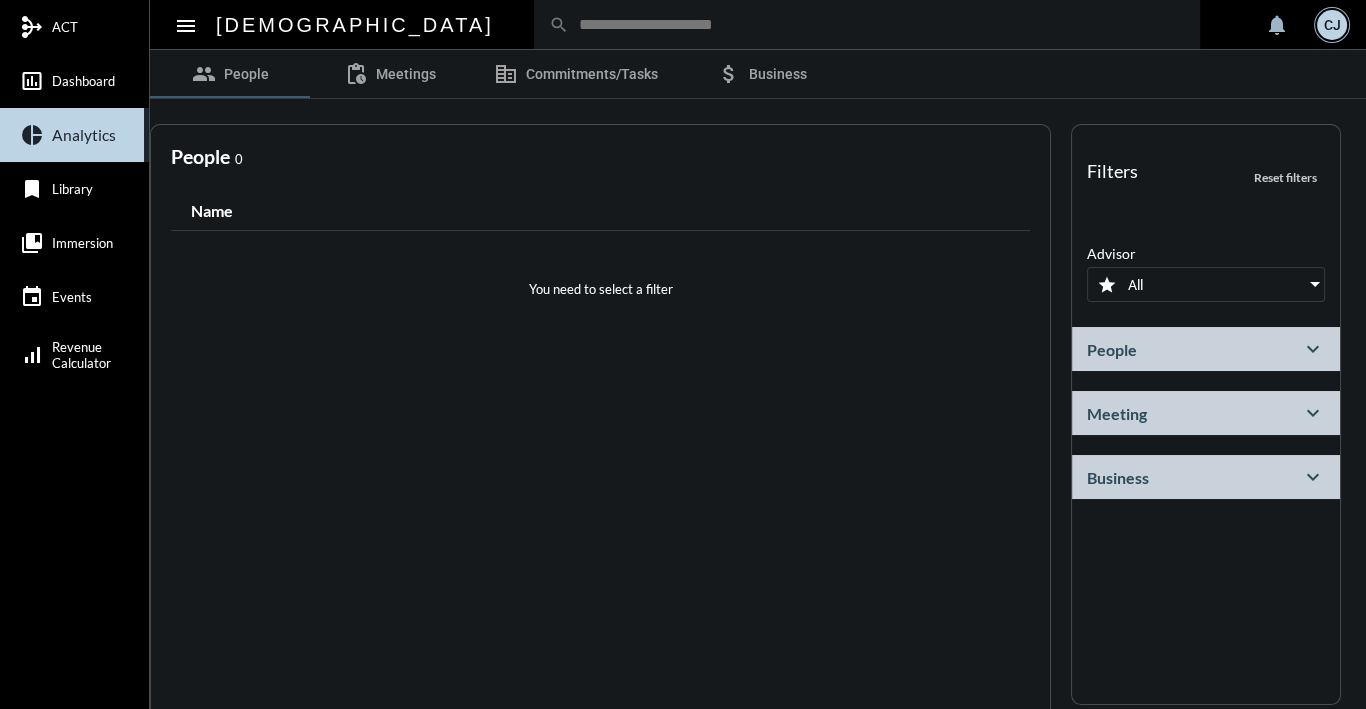 click on "People expand_more" 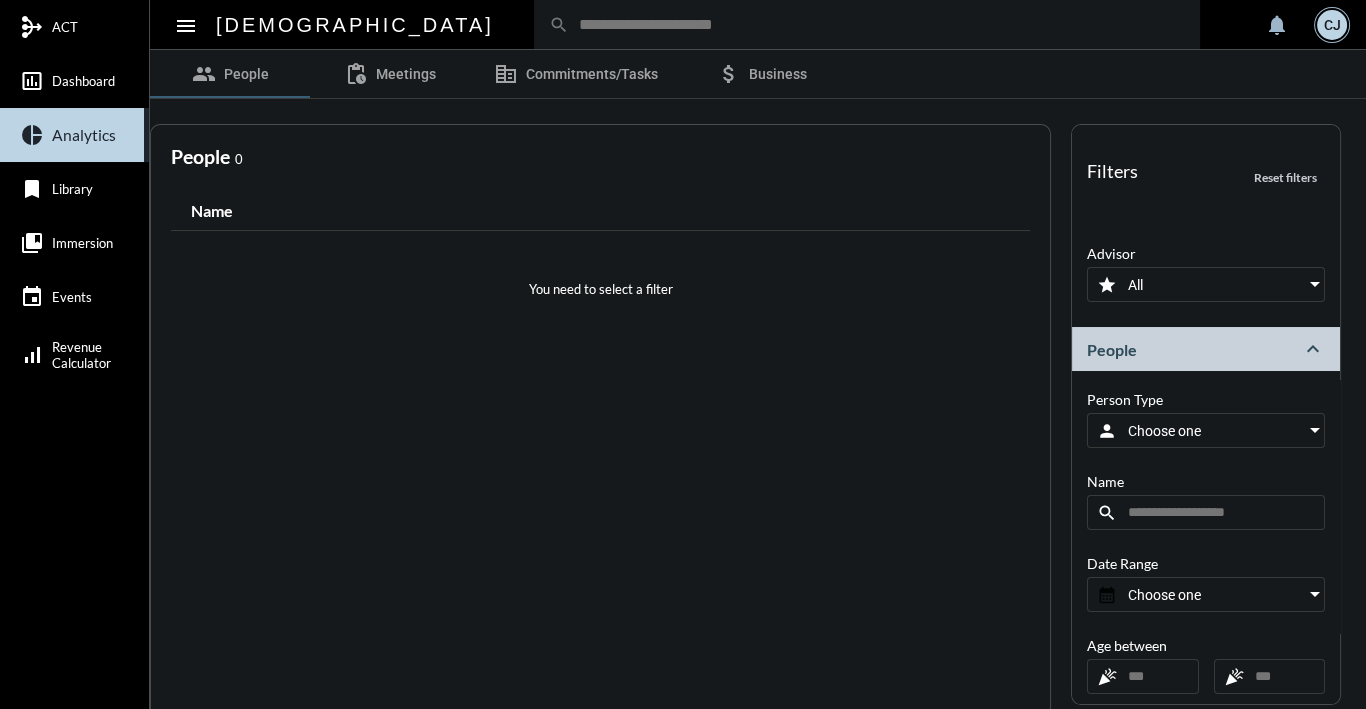 click on "Choose one" at bounding box center (1213, 430) 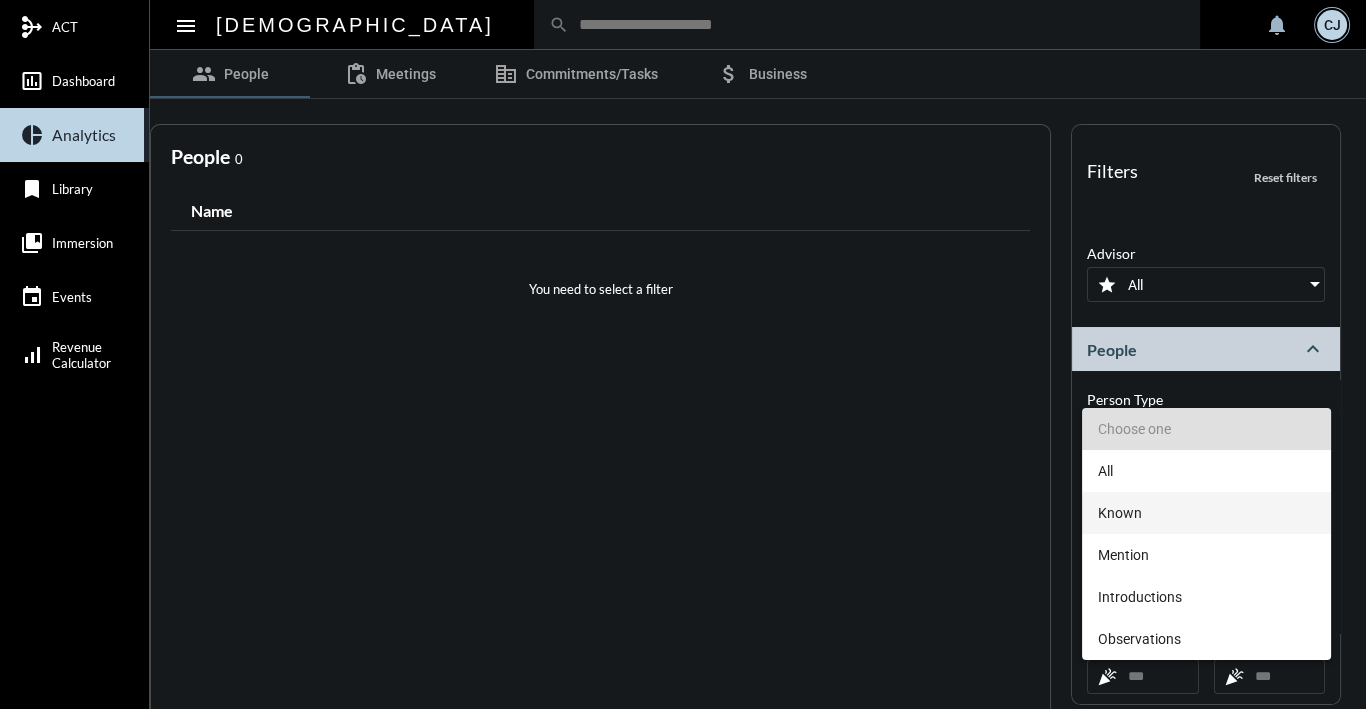 click on "Known" at bounding box center [1206, 513] 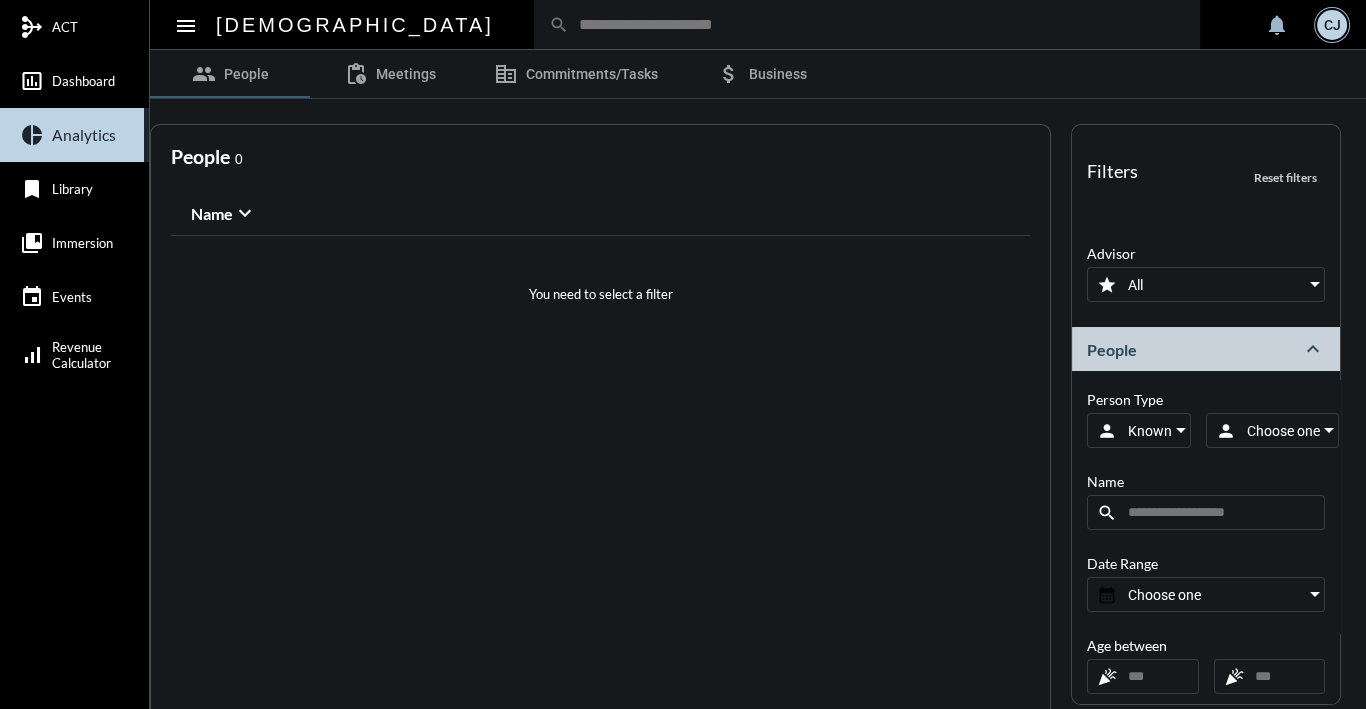click on "Known" at bounding box center (1150, 431) 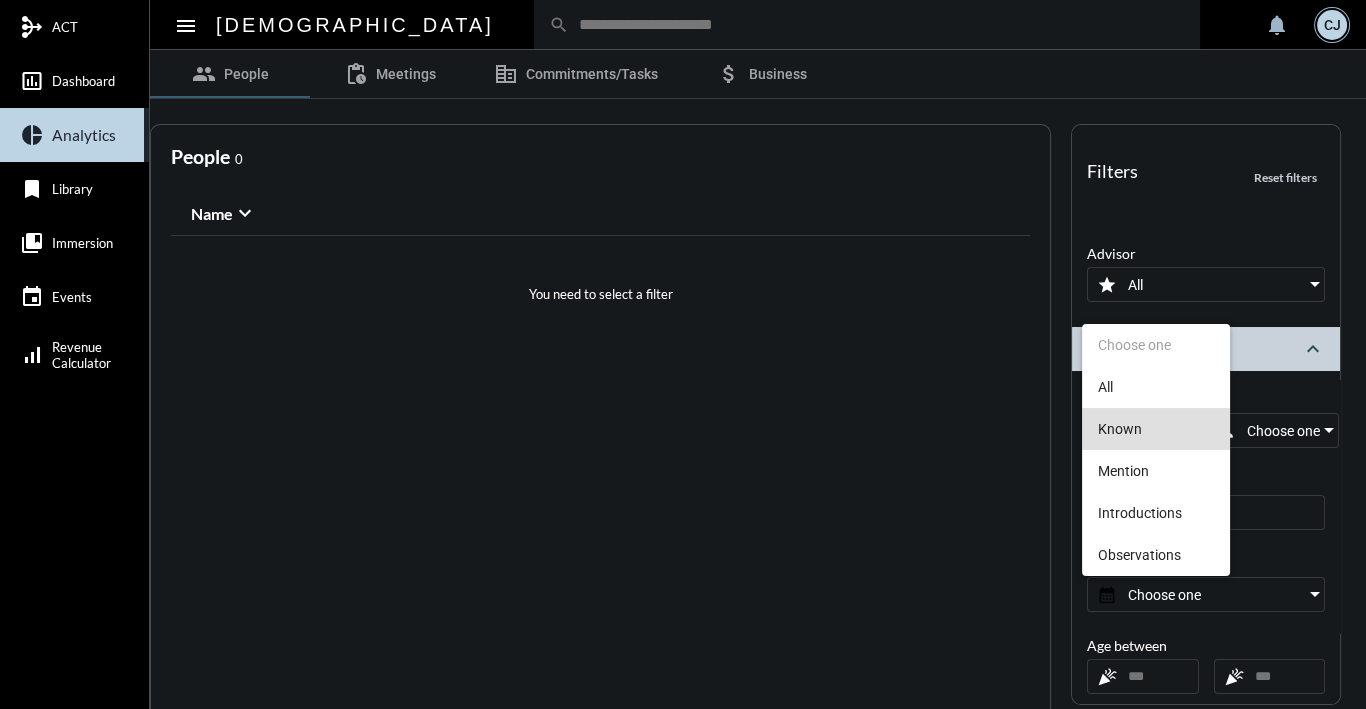 click at bounding box center (683, 354) 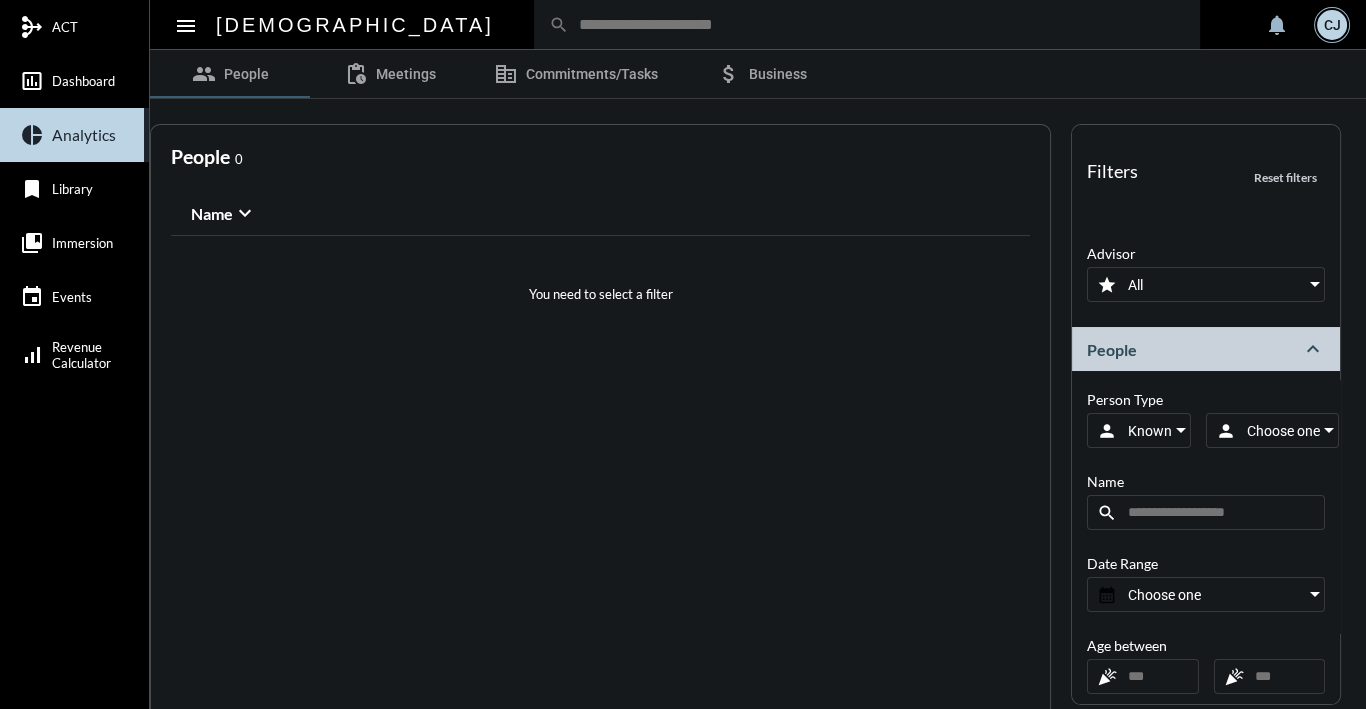 click on "Known" at bounding box center (1150, 431) 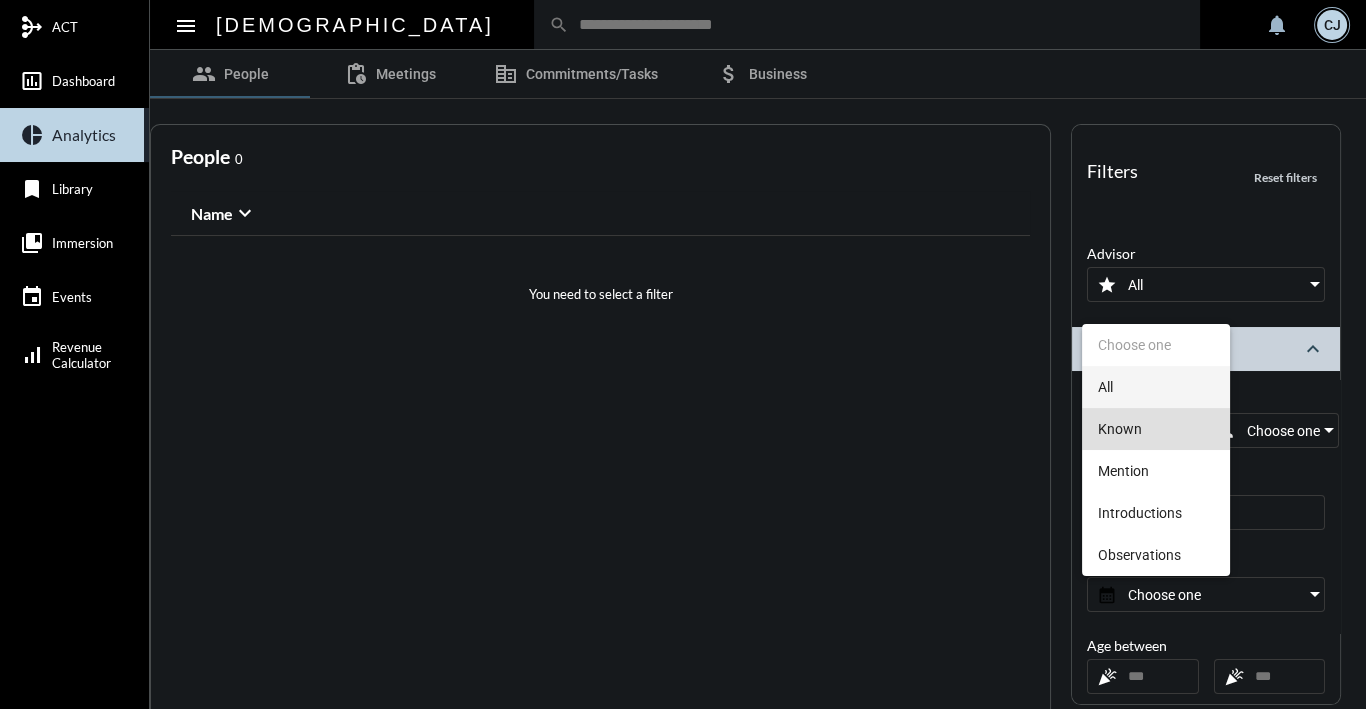 click on "All" at bounding box center [1156, 387] 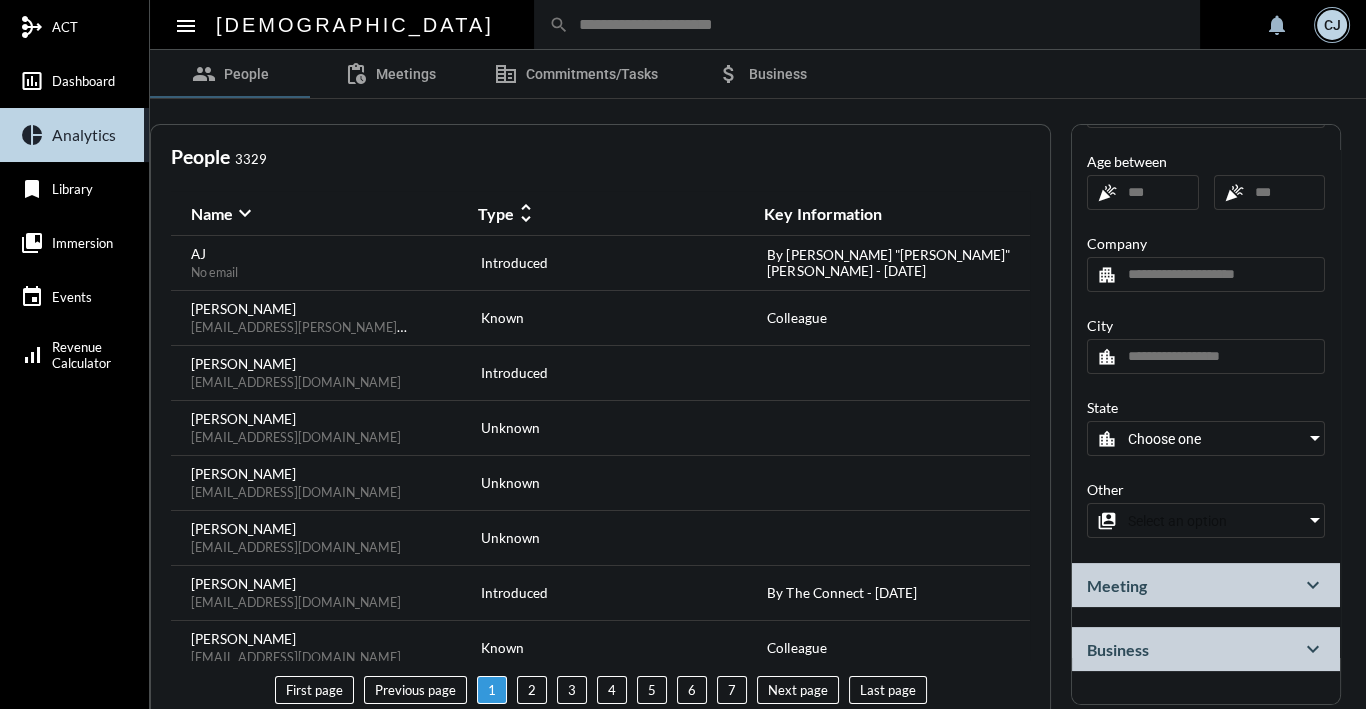 scroll, scrollTop: 484, scrollLeft: 0, axis: vertical 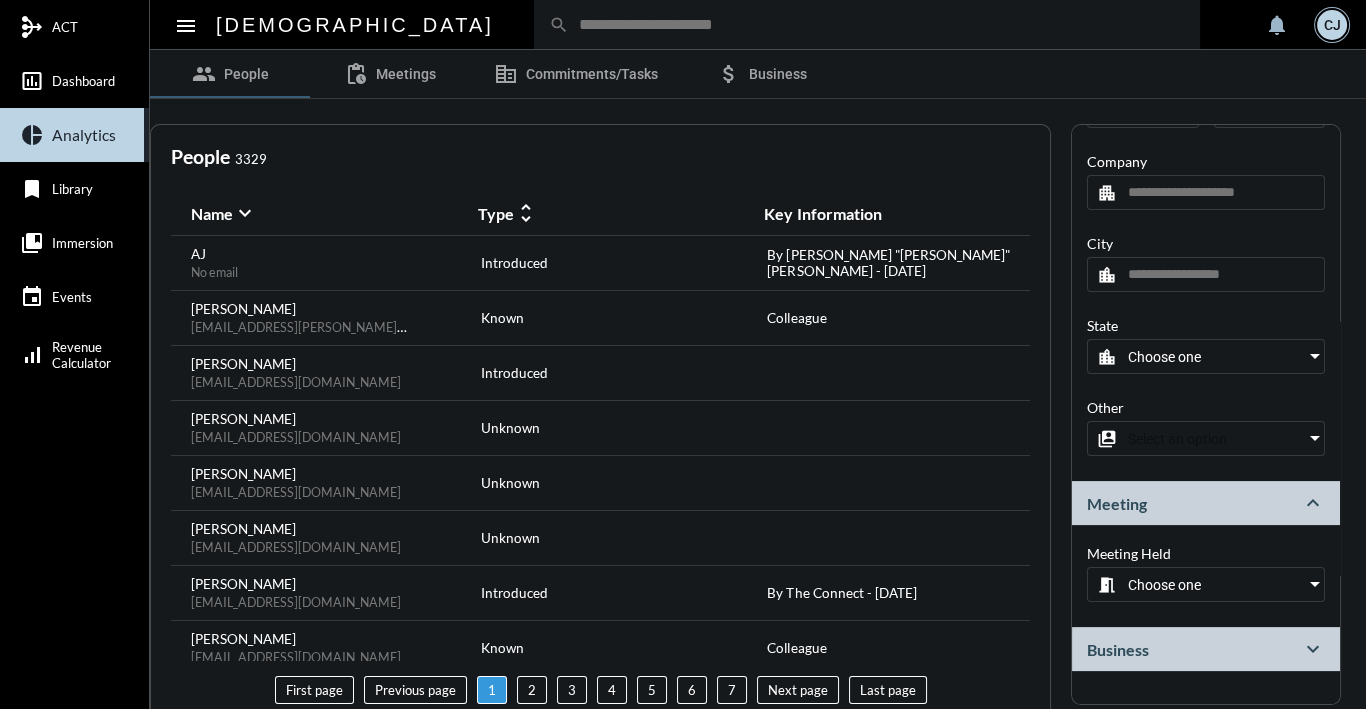 click on "Choose one" at bounding box center (1164, 585) 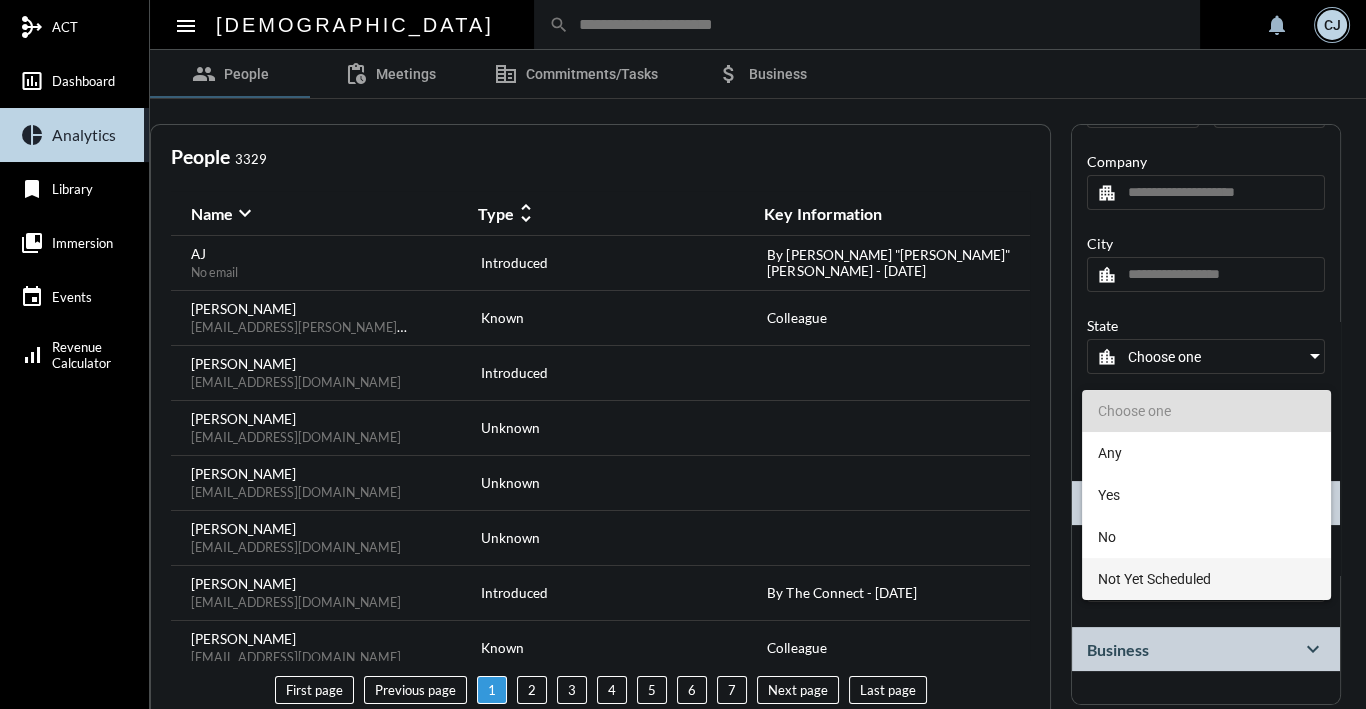click on "Not Yet Scheduled" at bounding box center (1206, 579) 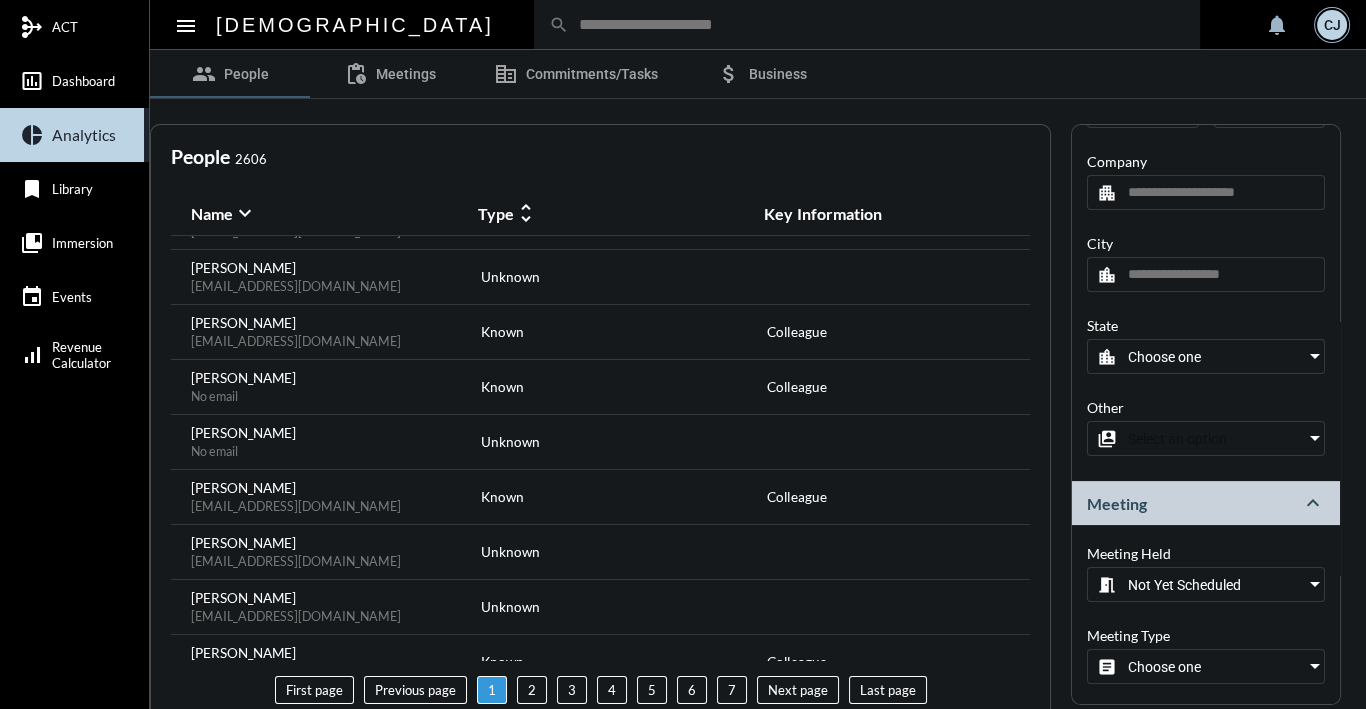 scroll, scrollTop: 2301, scrollLeft: 0, axis: vertical 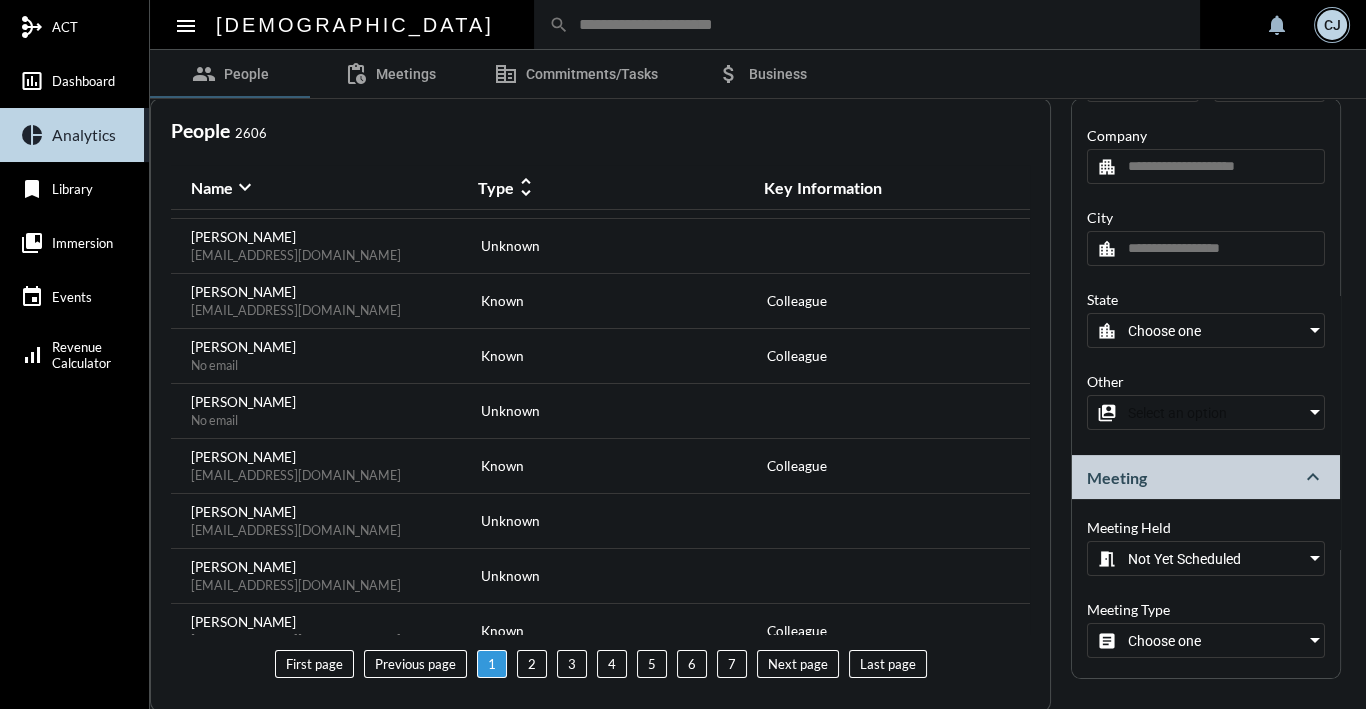 click on "7" 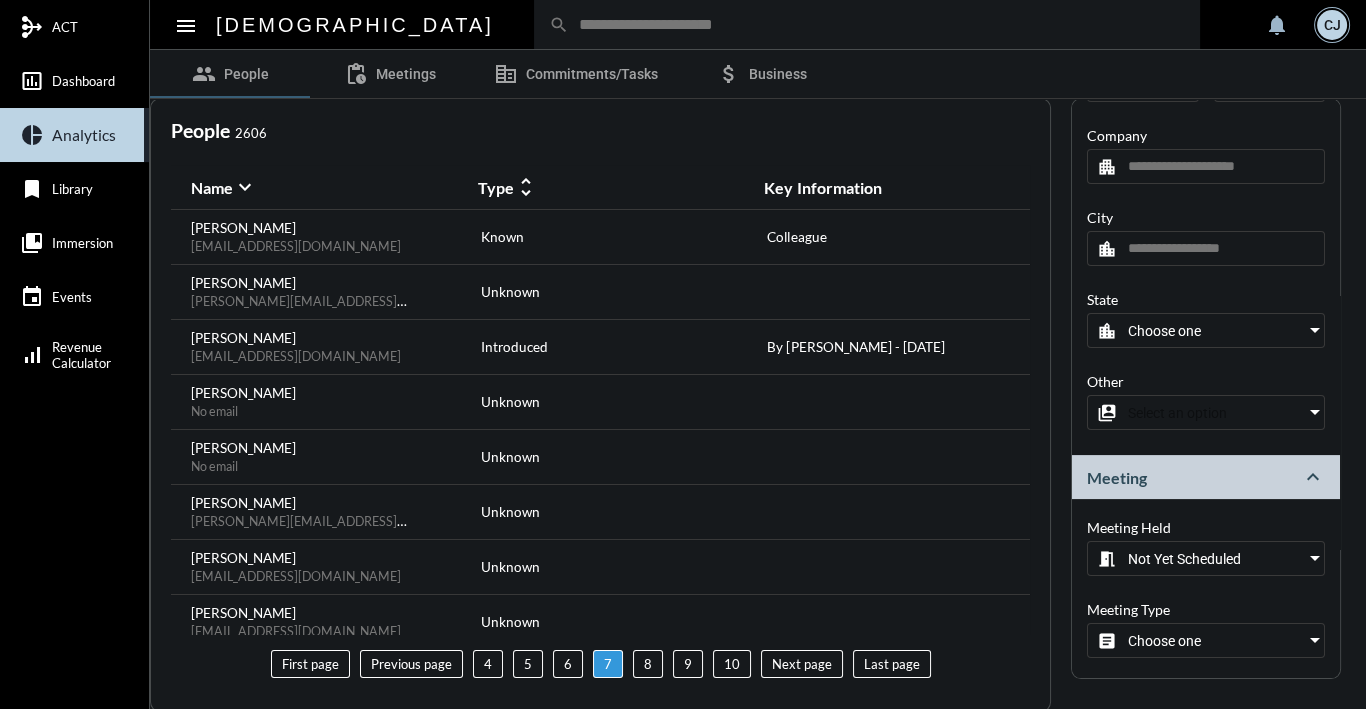 click on "8" 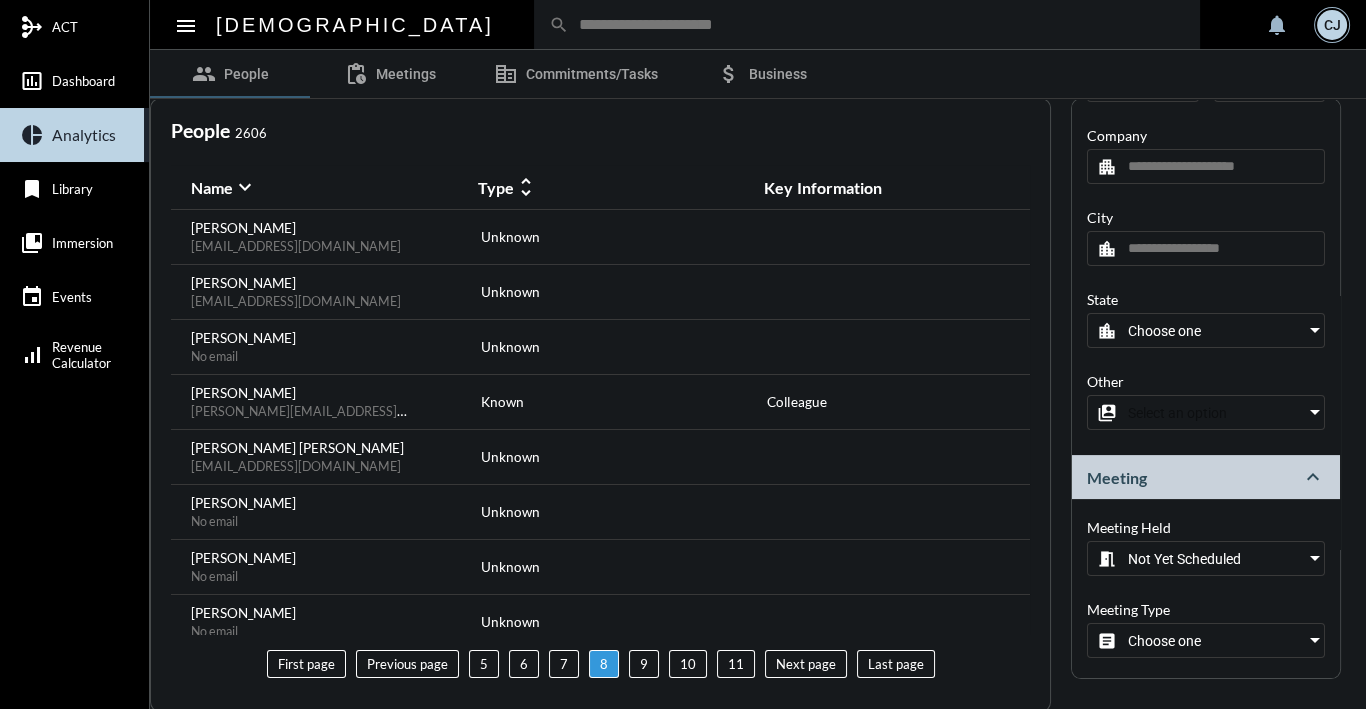 click on "10" 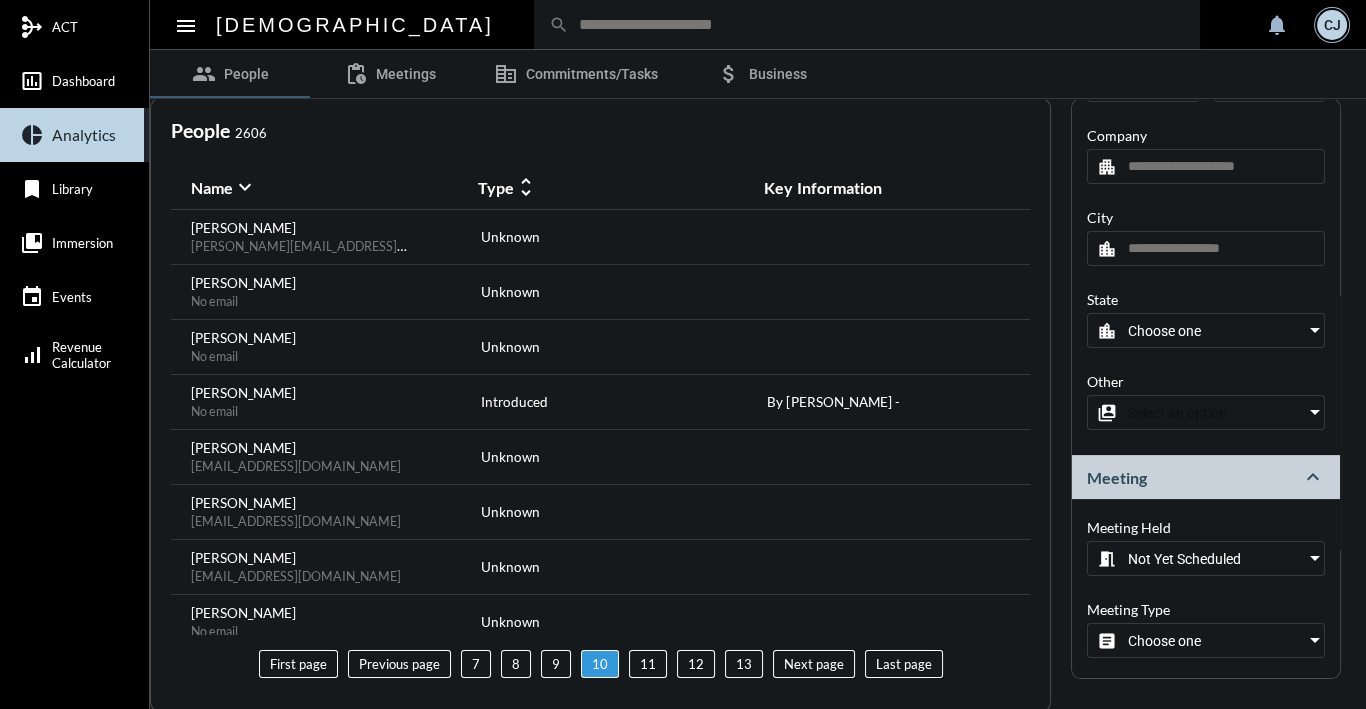 click on "First page Previous page  7   8   9   10   11   12   13  Next page Last page" 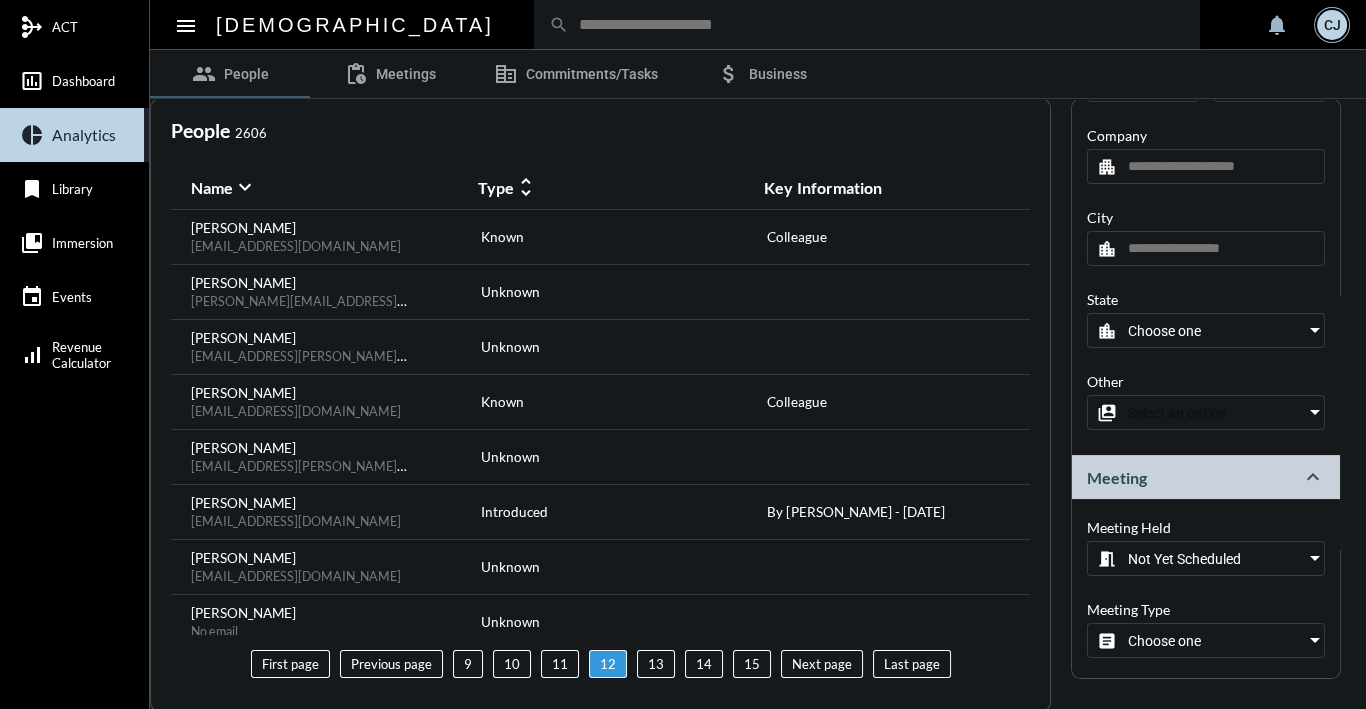 click on "14" 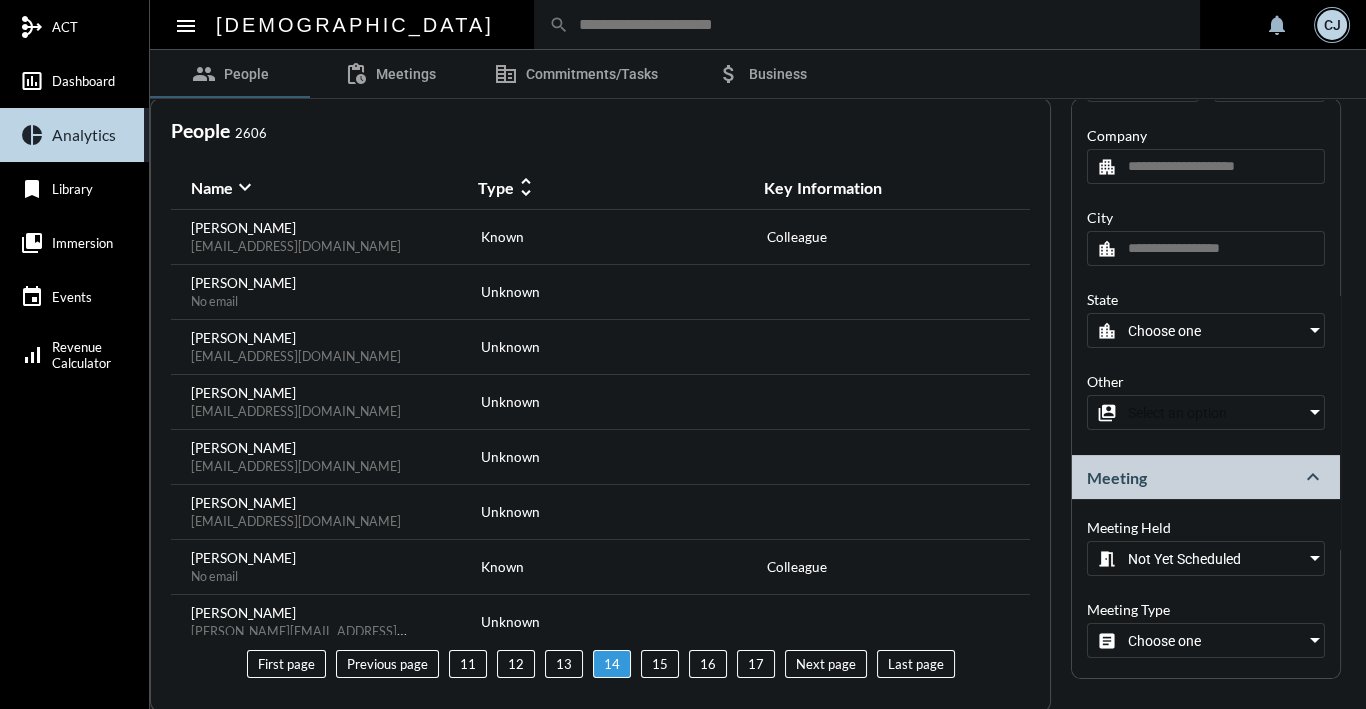 click on "17" 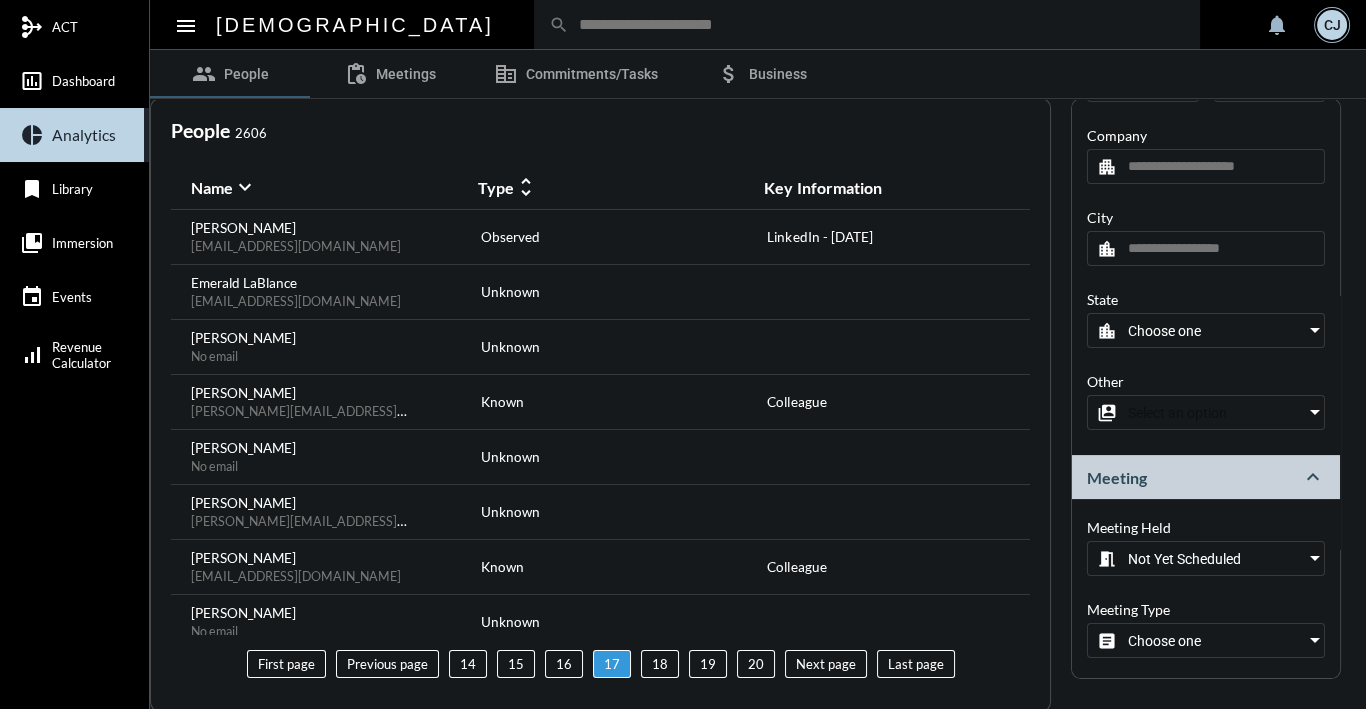 click on "Not Yet Scheduled" at bounding box center (1184, 559) 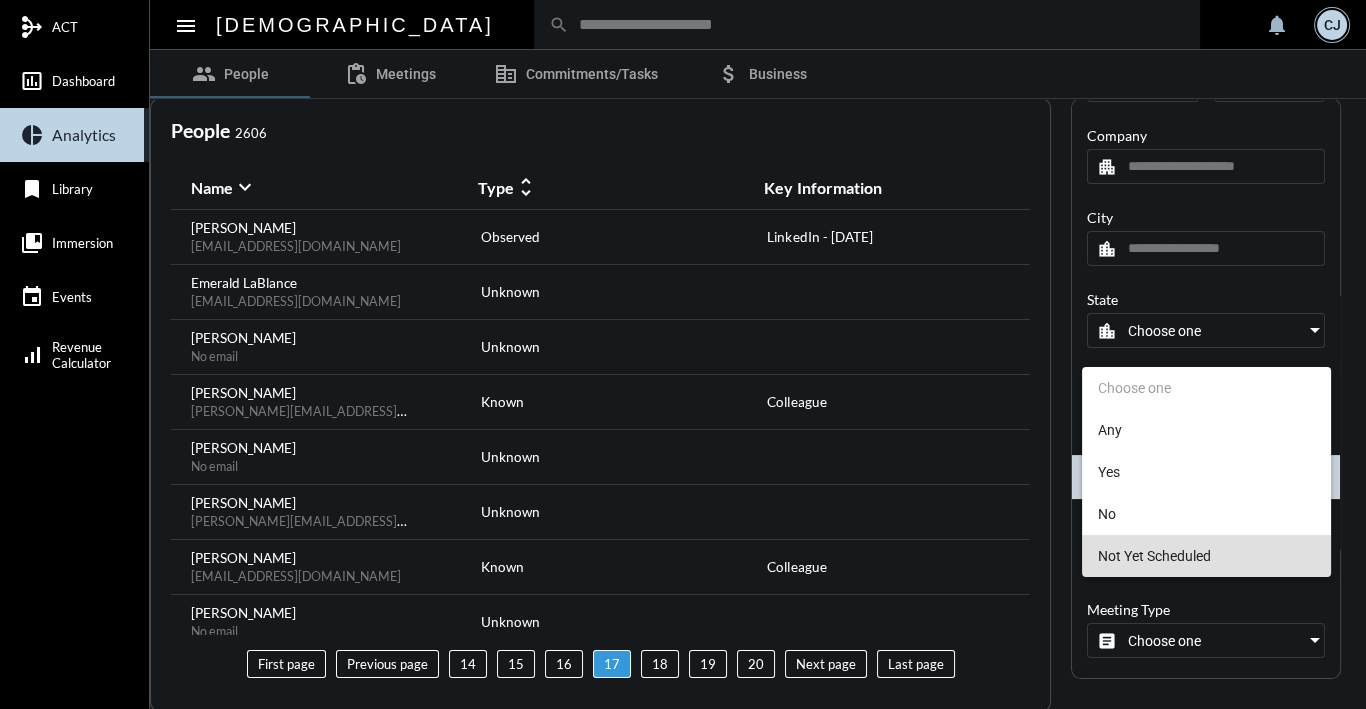 drag, startPoint x: 1166, startPoint y: 597, endPoint x: 1179, endPoint y: 629, distance: 34.539833 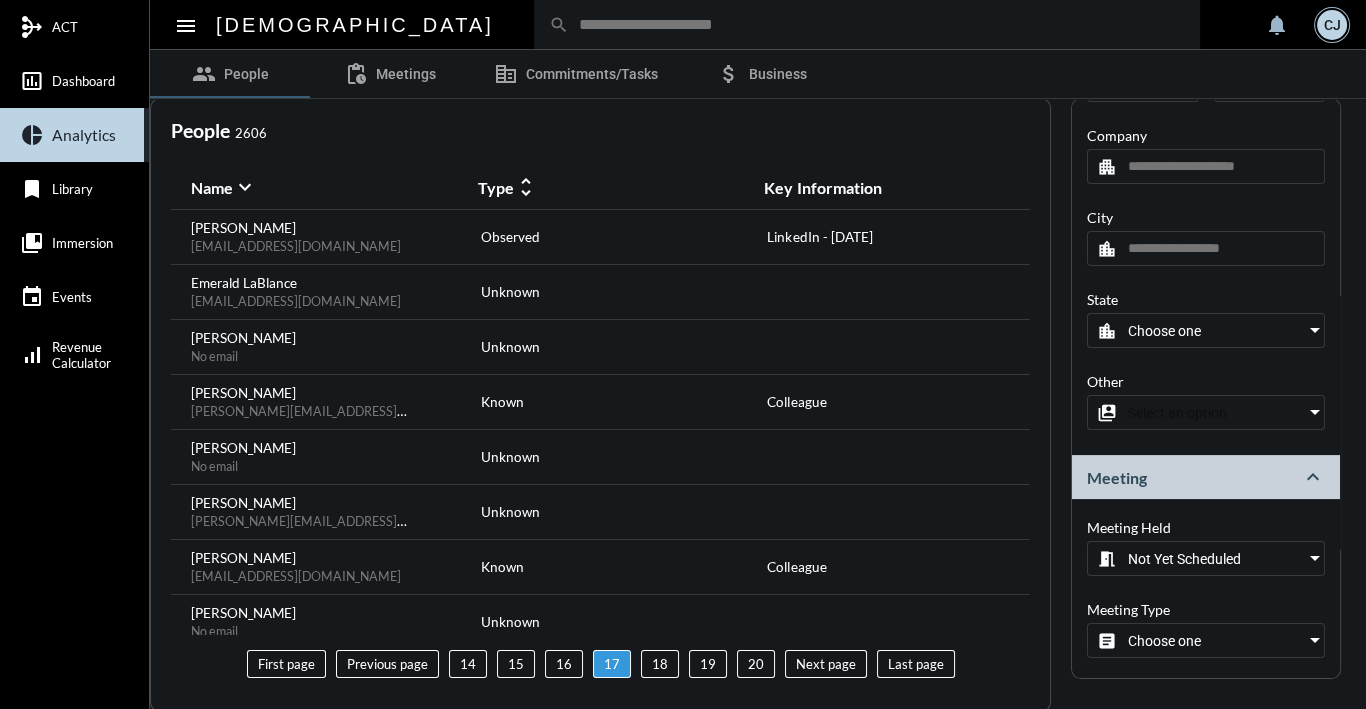 click on "Choose one" at bounding box center (1164, 641) 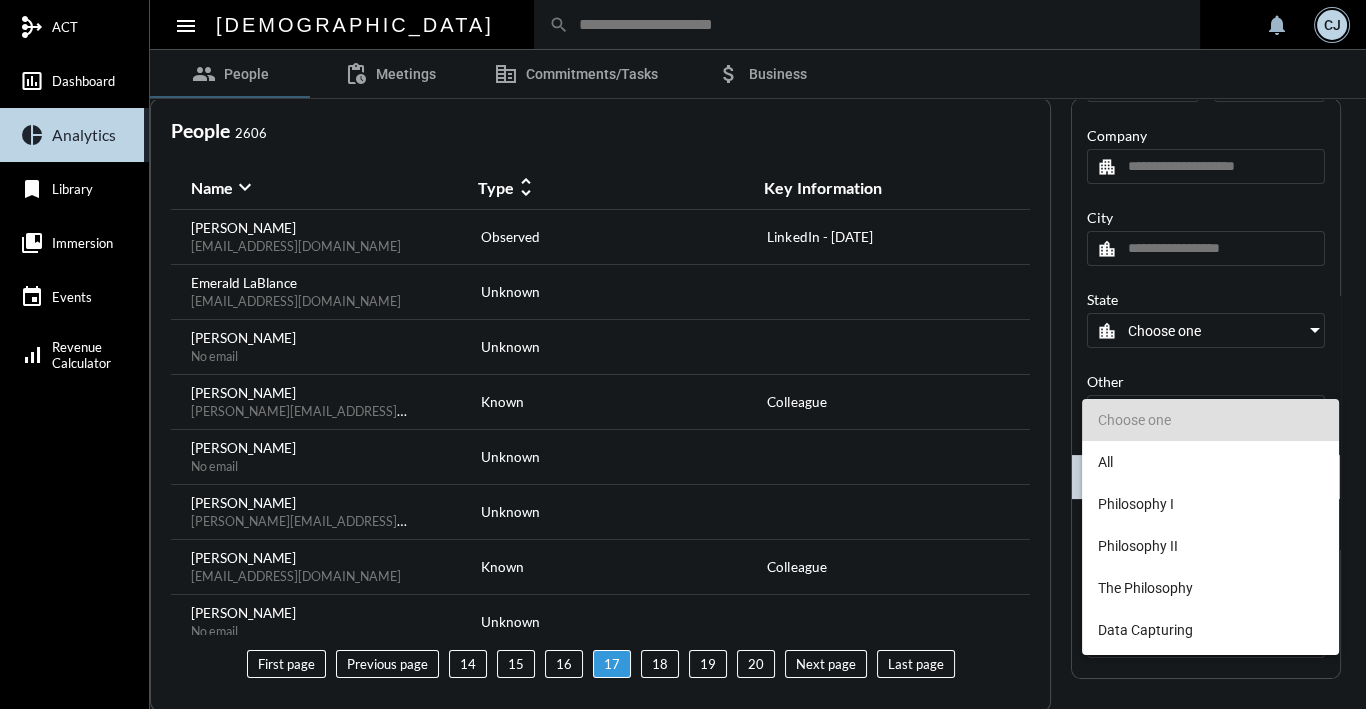 click at bounding box center (683, 354) 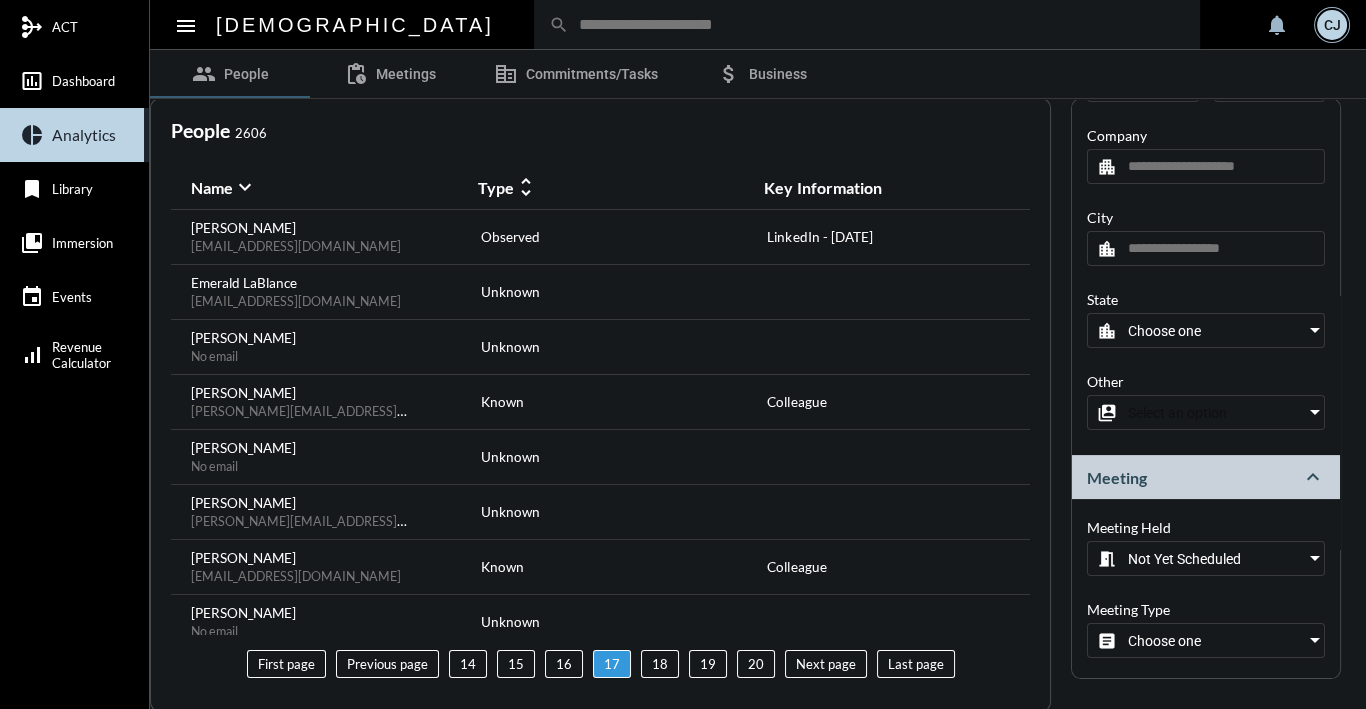 click on "Not Yet Scheduled" at bounding box center (1213, 558) 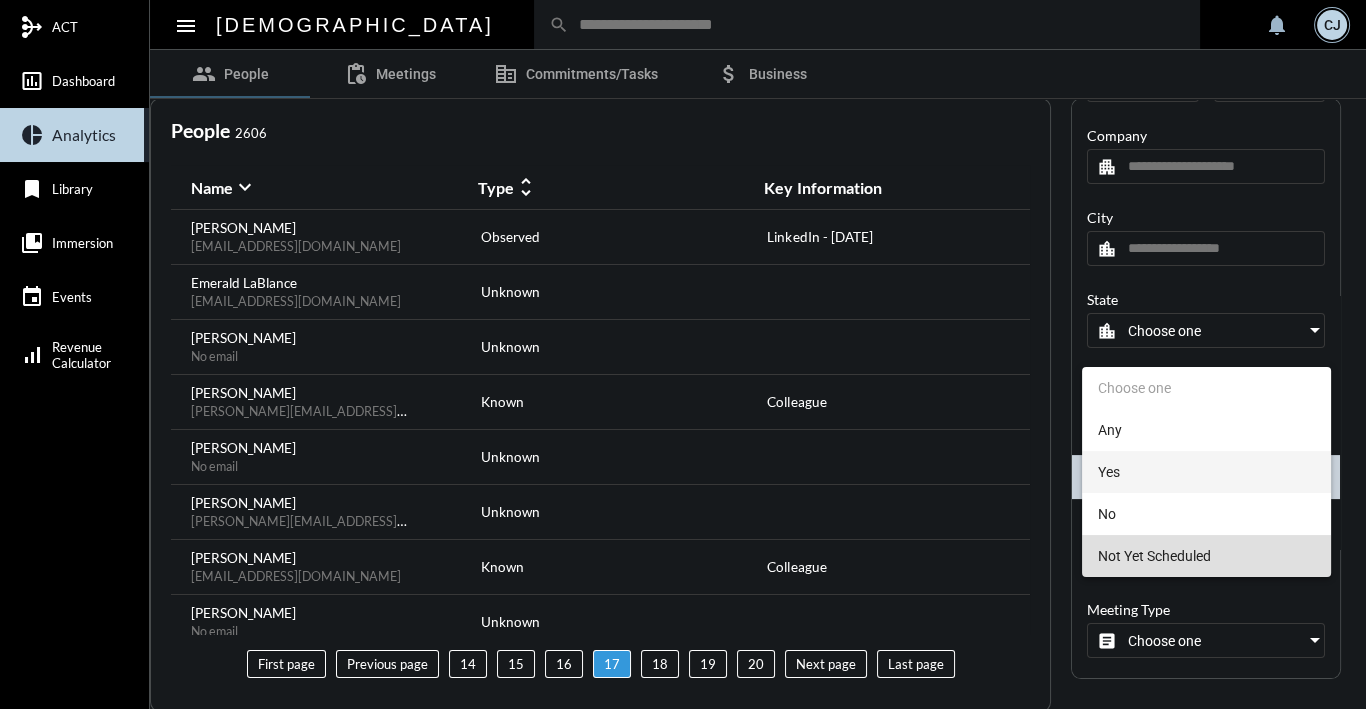click on "Yes" at bounding box center (1206, 472) 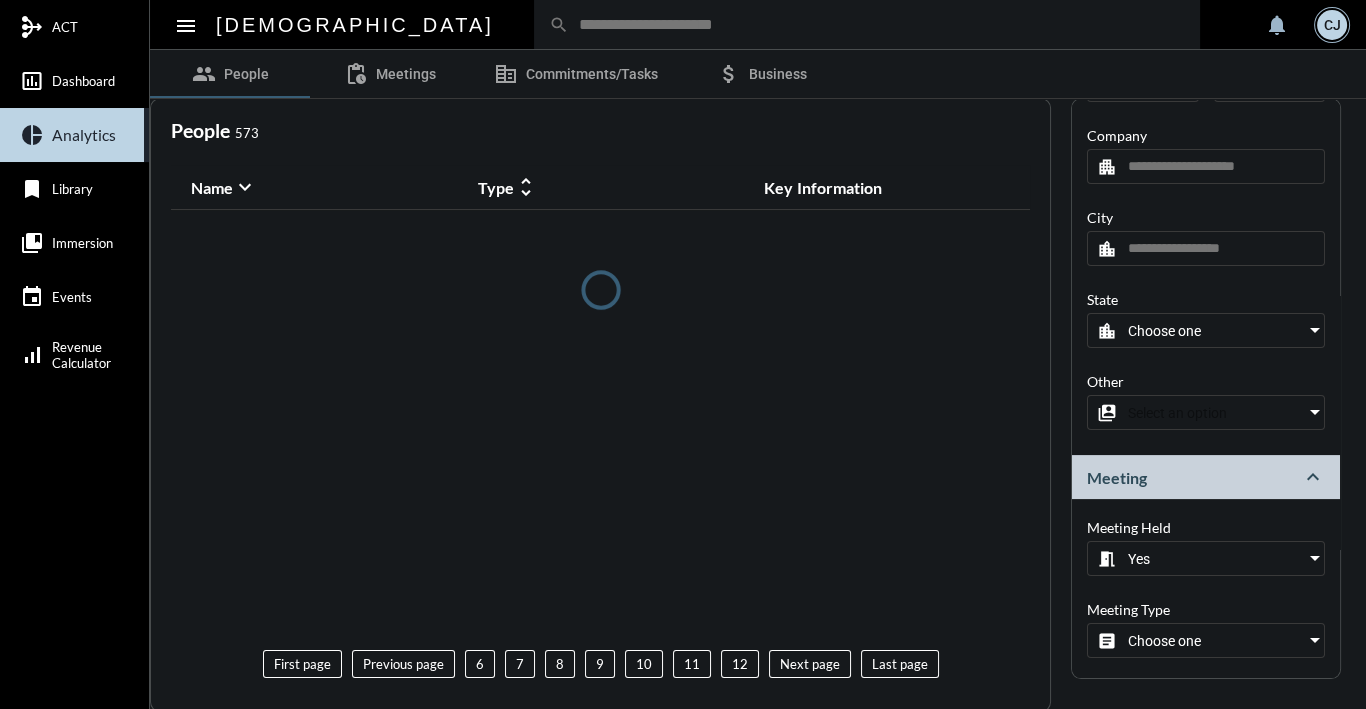 click on "Choose one" at bounding box center [1164, 641] 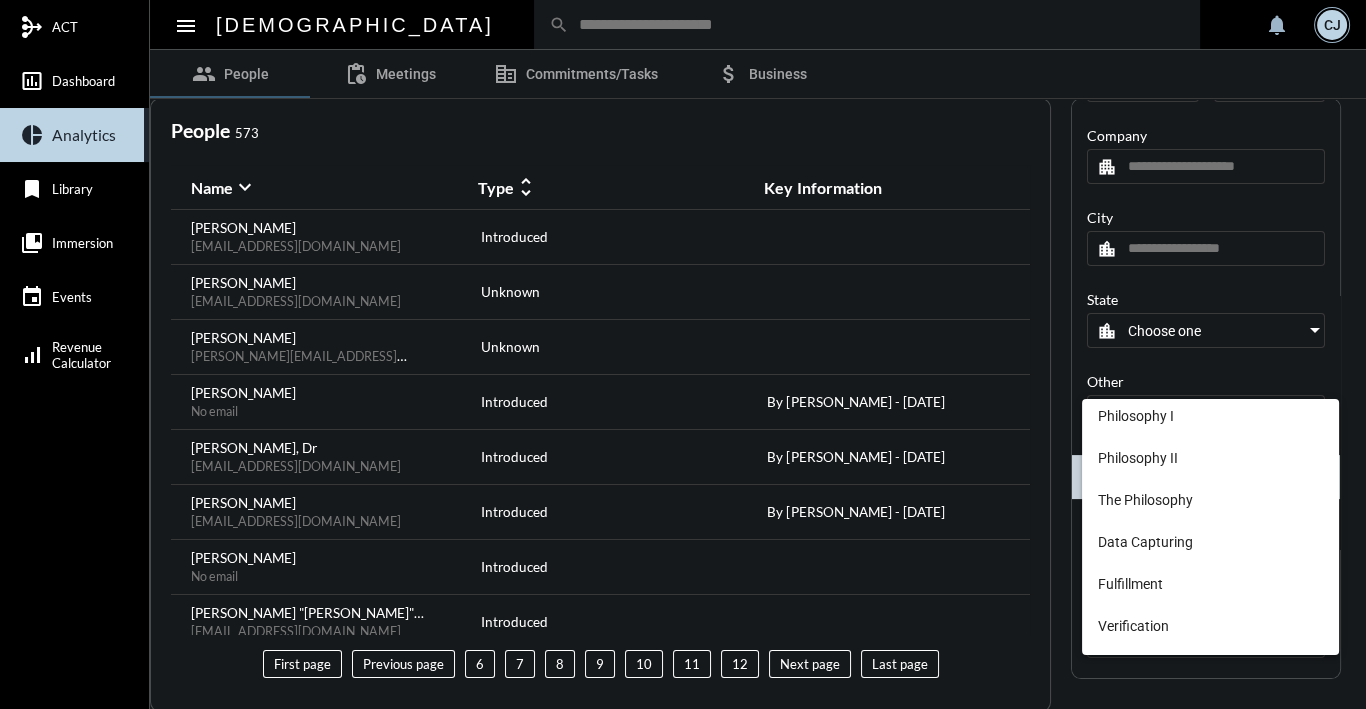 scroll, scrollTop: 80, scrollLeft: 0, axis: vertical 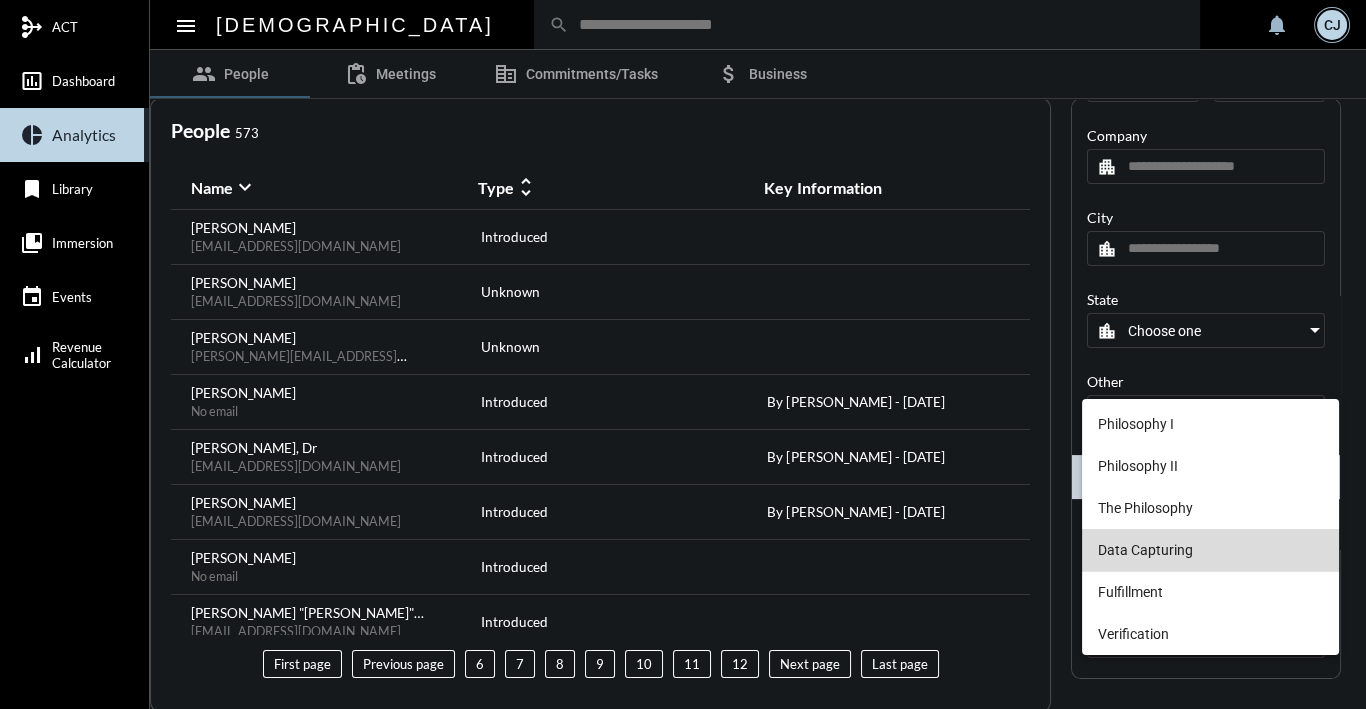 click on "Data Capturing" at bounding box center [1210, 550] 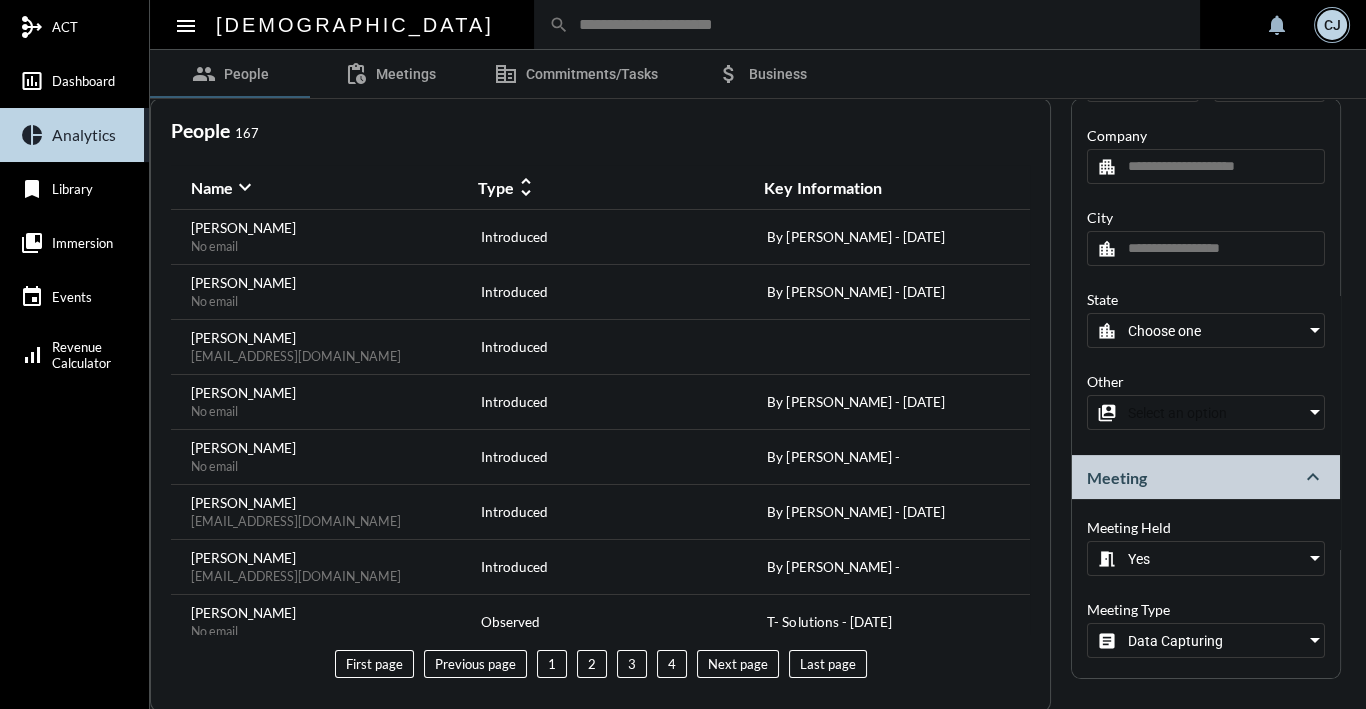 click on "3" 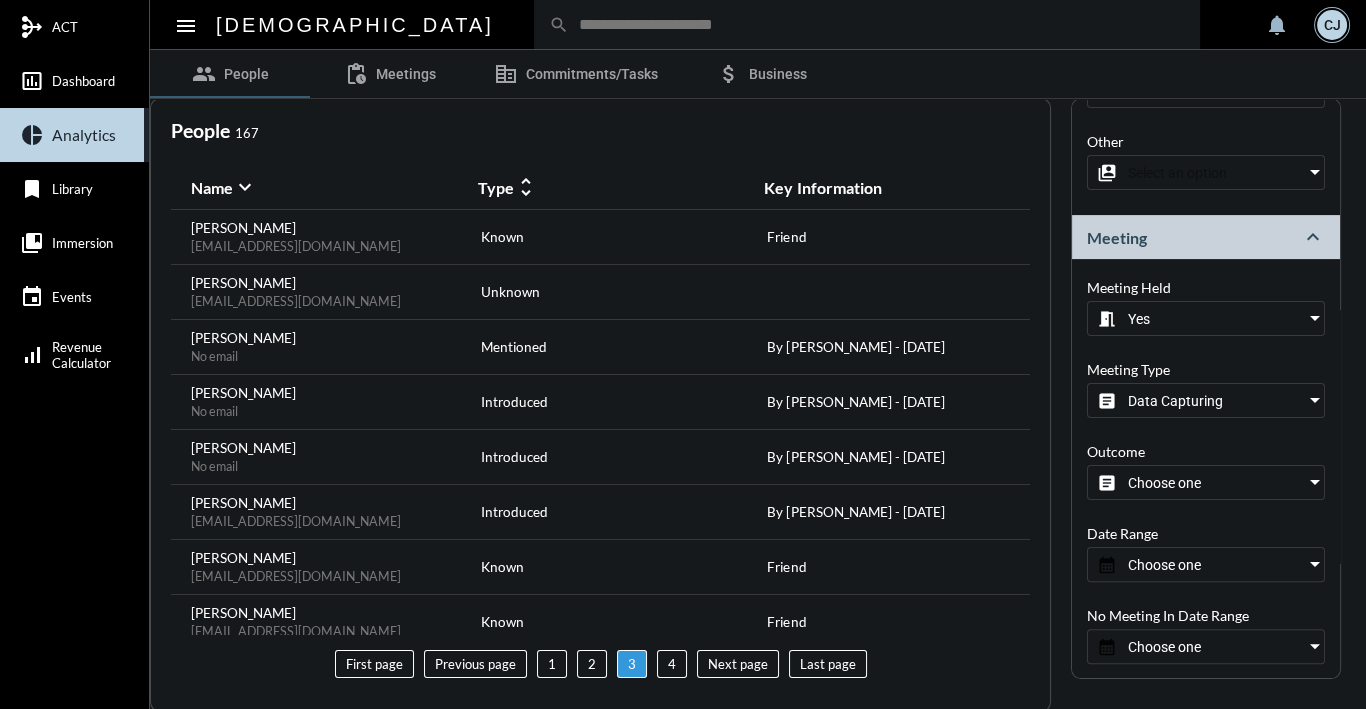 scroll, scrollTop: 894, scrollLeft: 0, axis: vertical 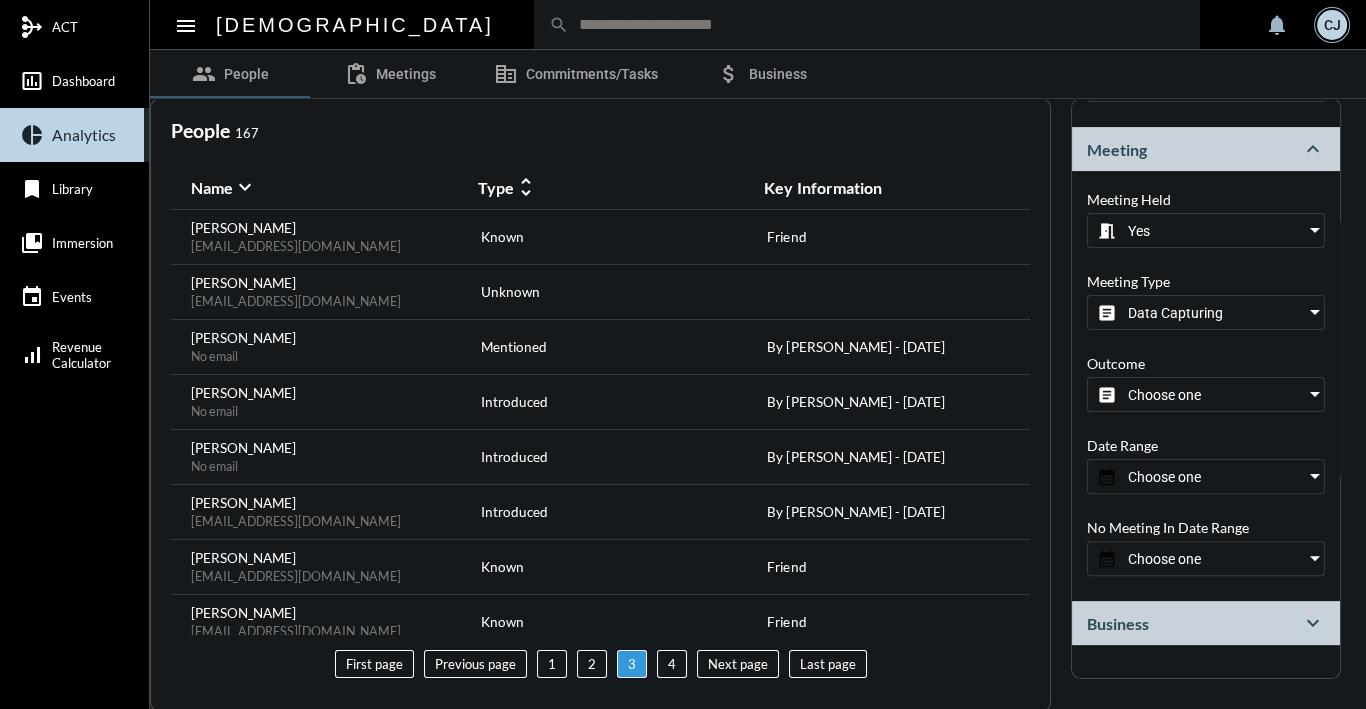 click on "Business expand_more" 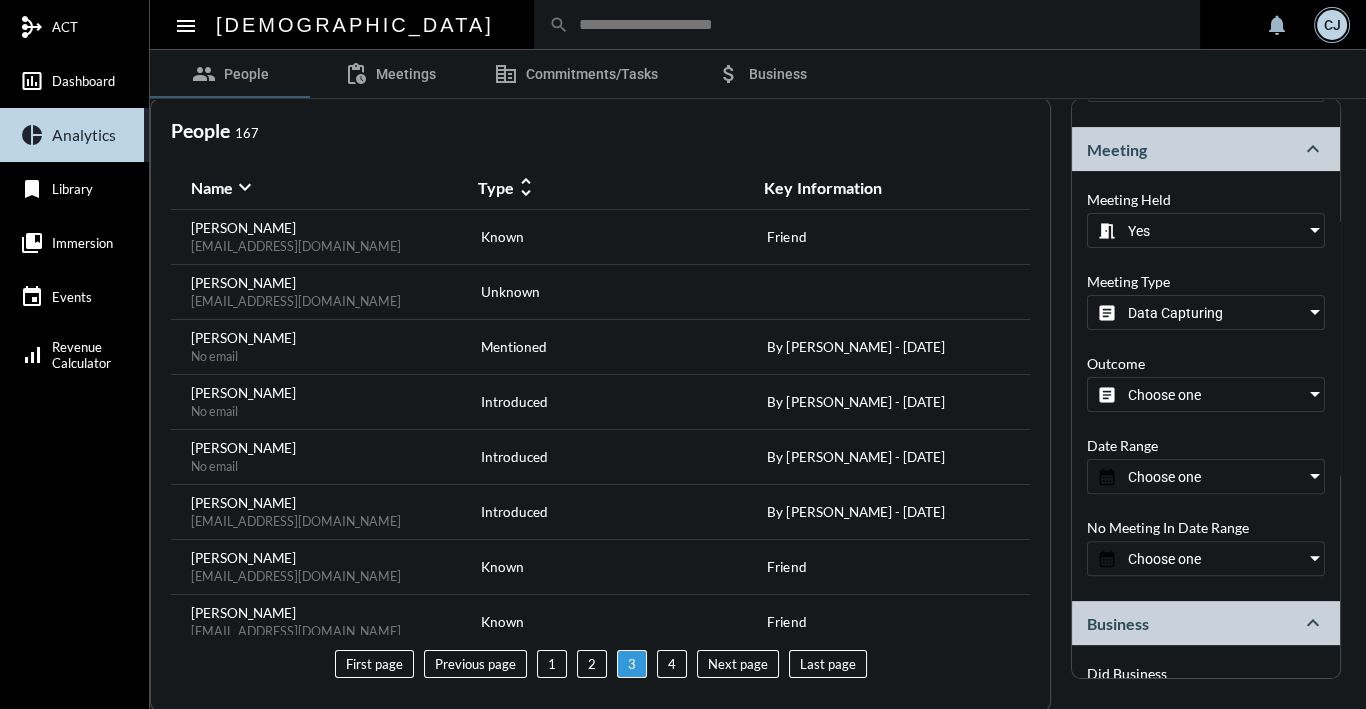 click on "Business expand_less" 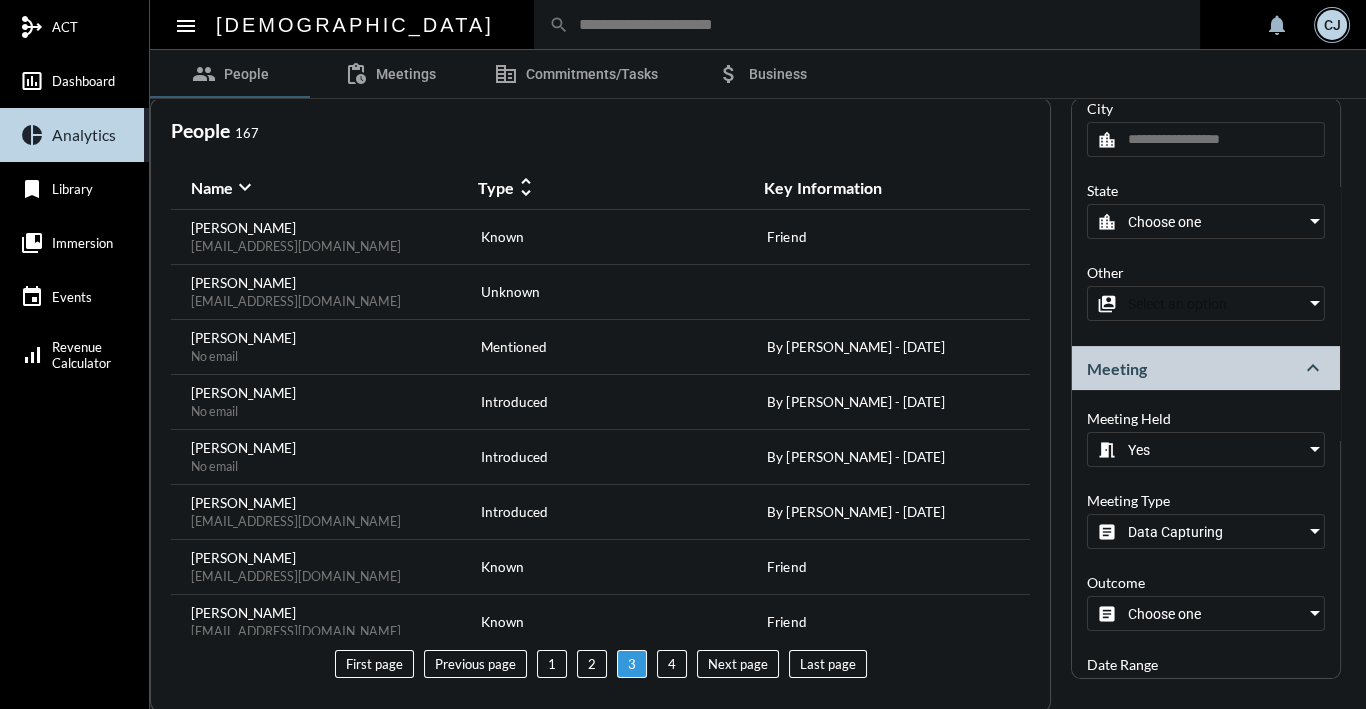 scroll, scrollTop: 574, scrollLeft: 0, axis: vertical 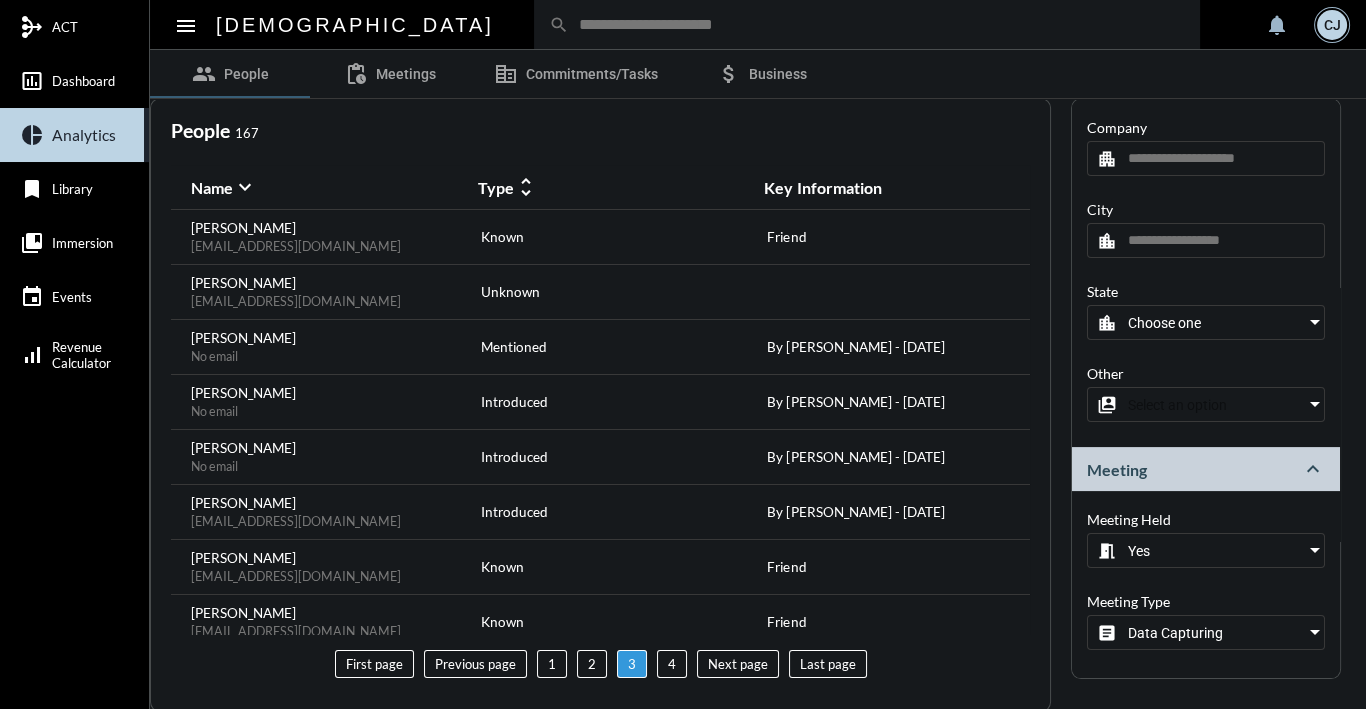 click on "Yes" at bounding box center (1204, 551) 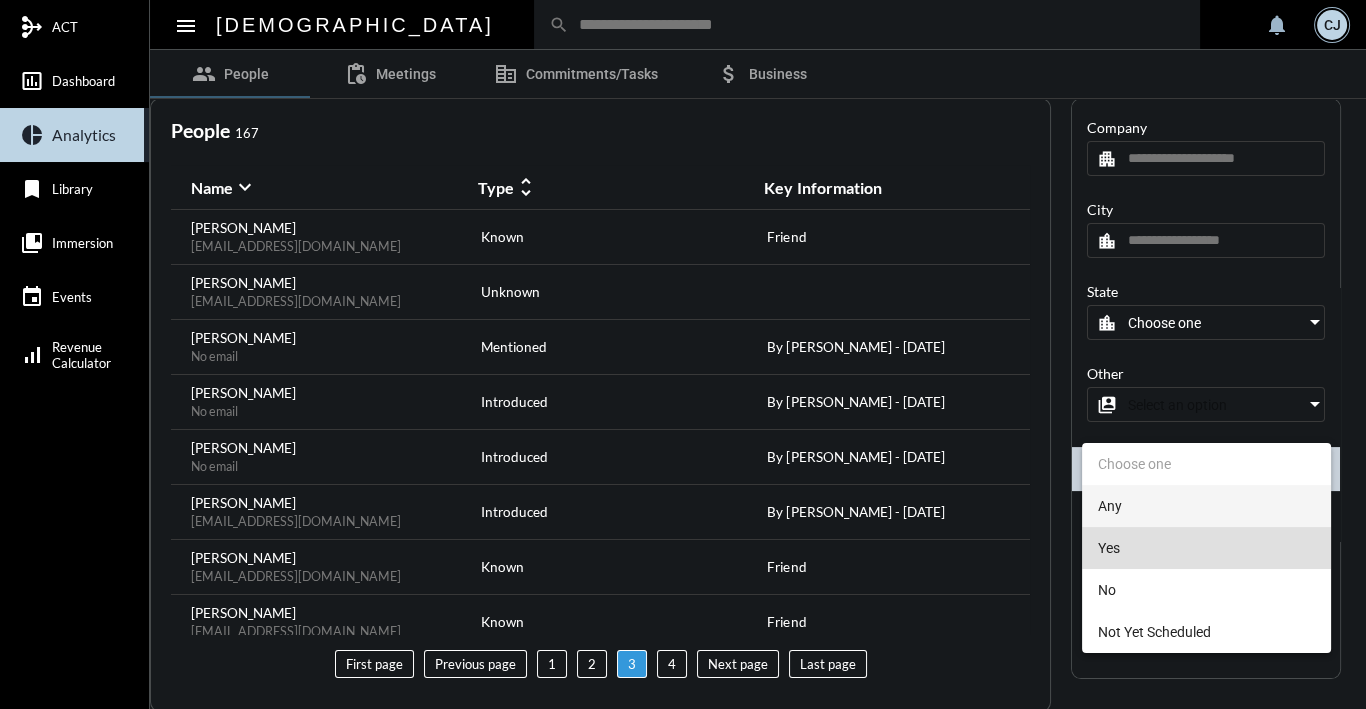 click on "Any" at bounding box center [1206, 506] 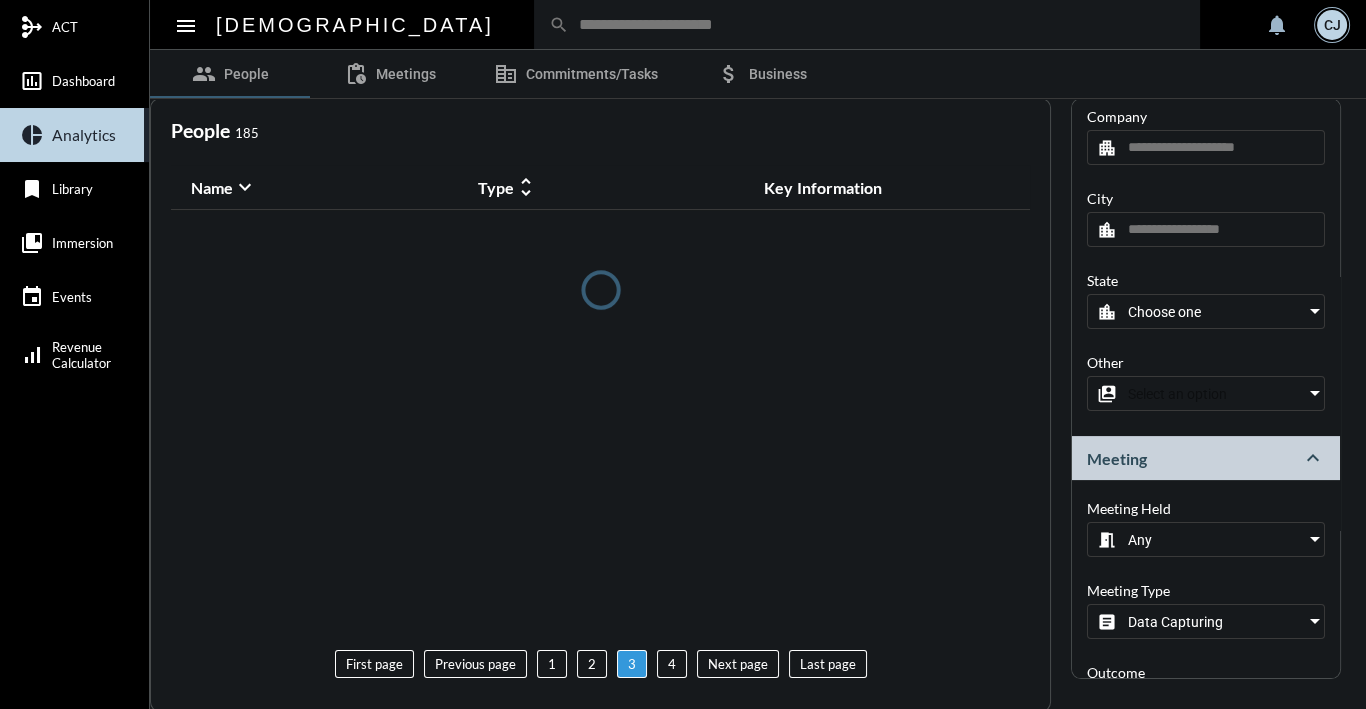 scroll, scrollTop: 654, scrollLeft: 0, axis: vertical 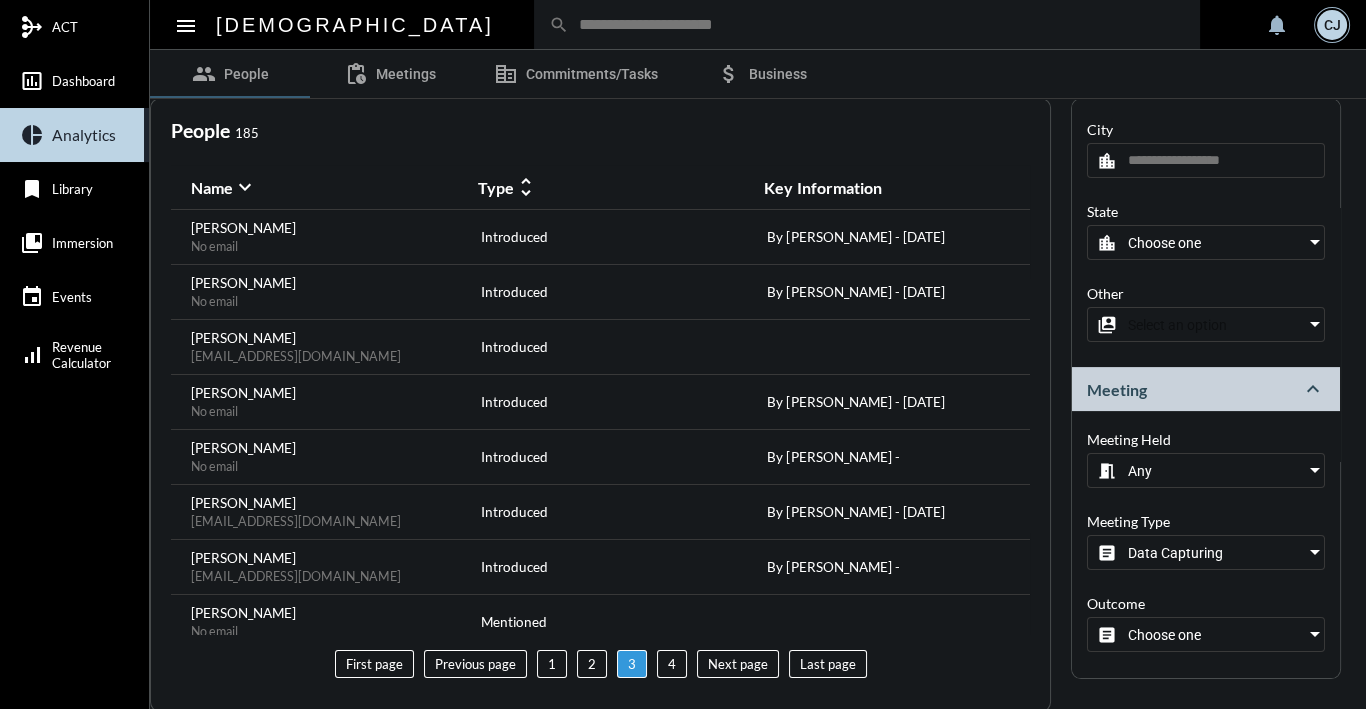 click on "Data Capturing" at bounding box center (1175, 553) 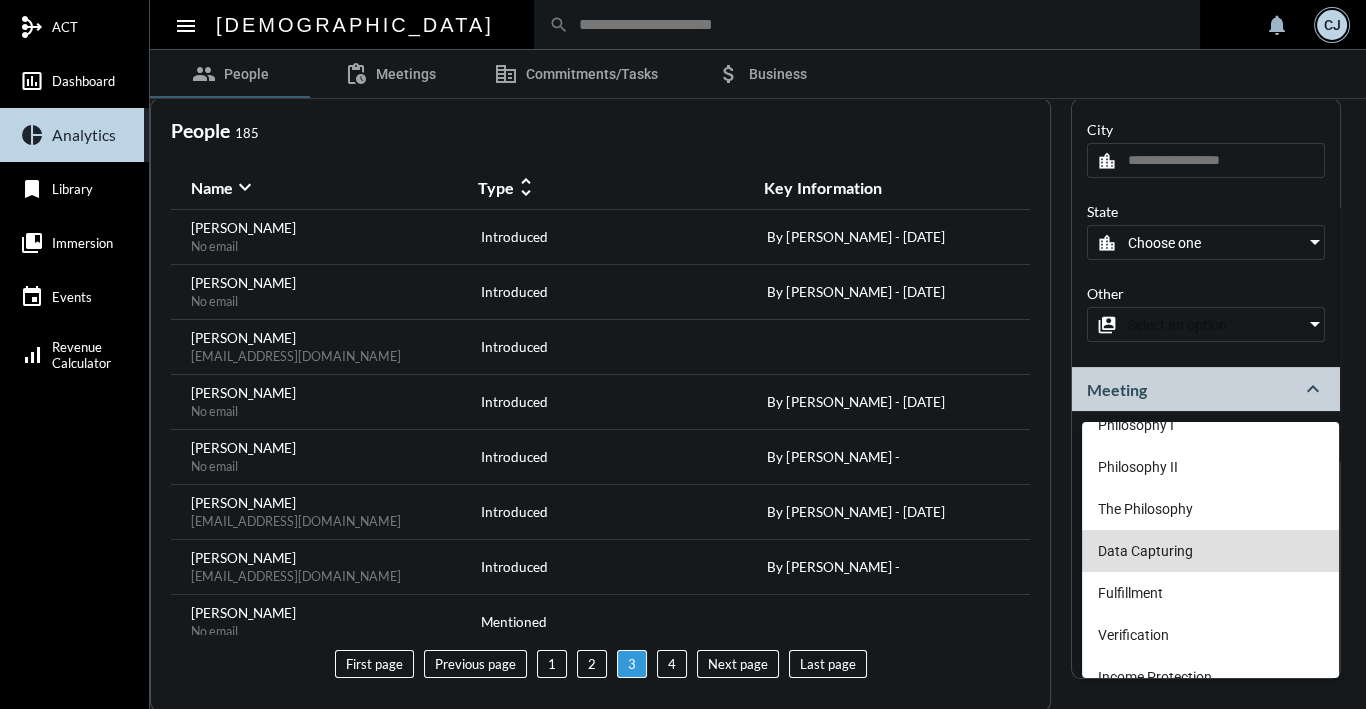 scroll, scrollTop: 0, scrollLeft: 0, axis: both 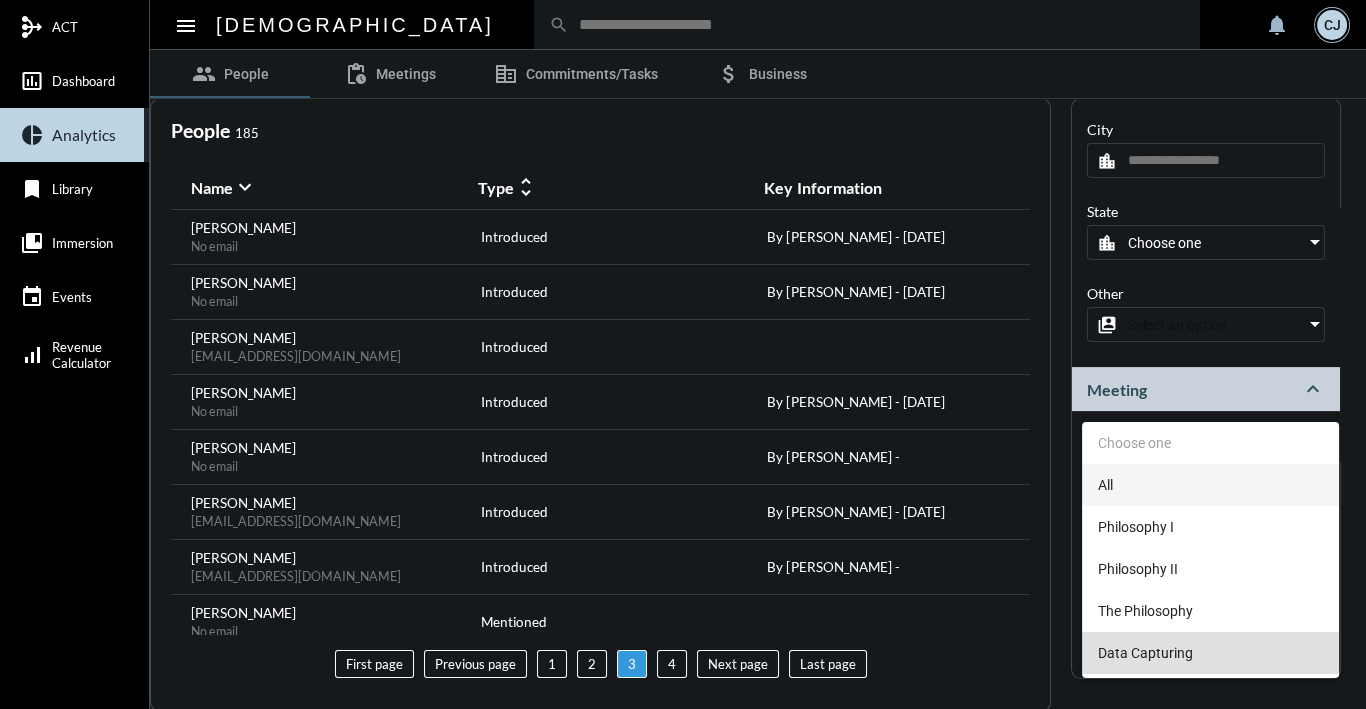 click on "All" at bounding box center (1210, 485) 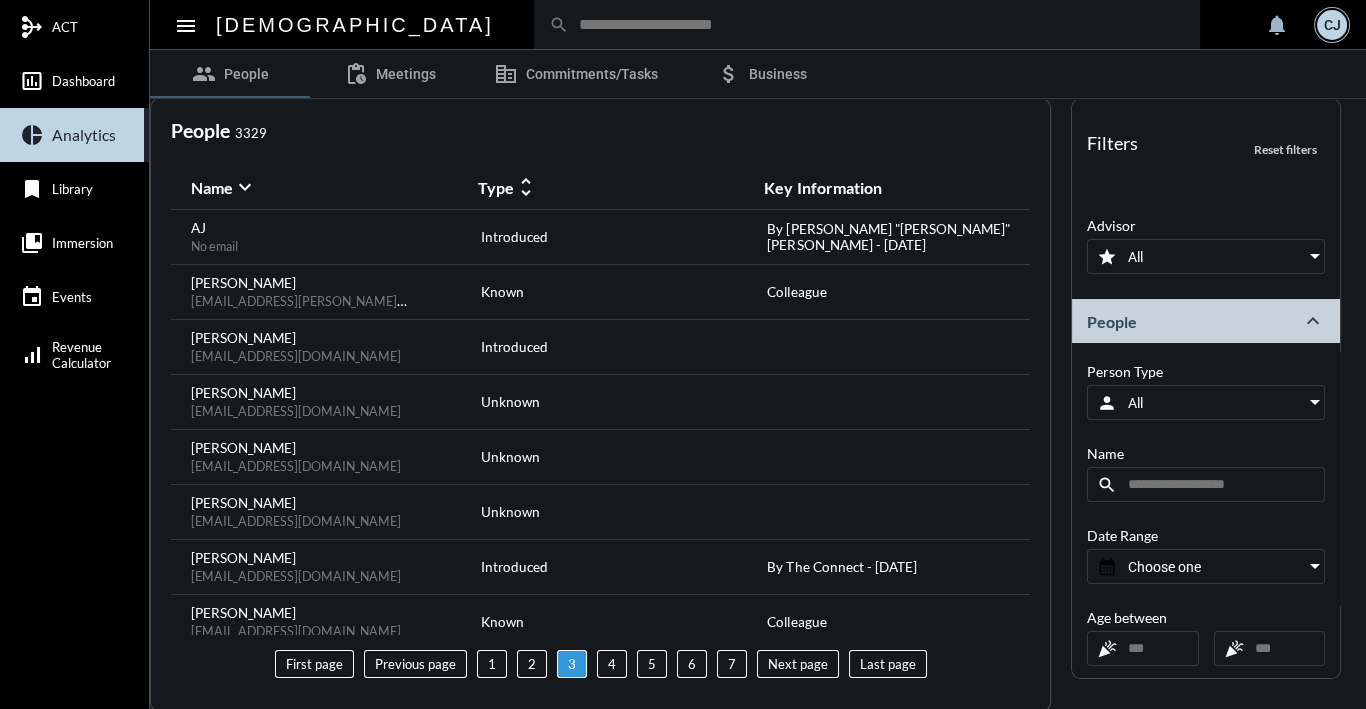 scroll, scrollTop: 0, scrollLeft: 0, axis: both 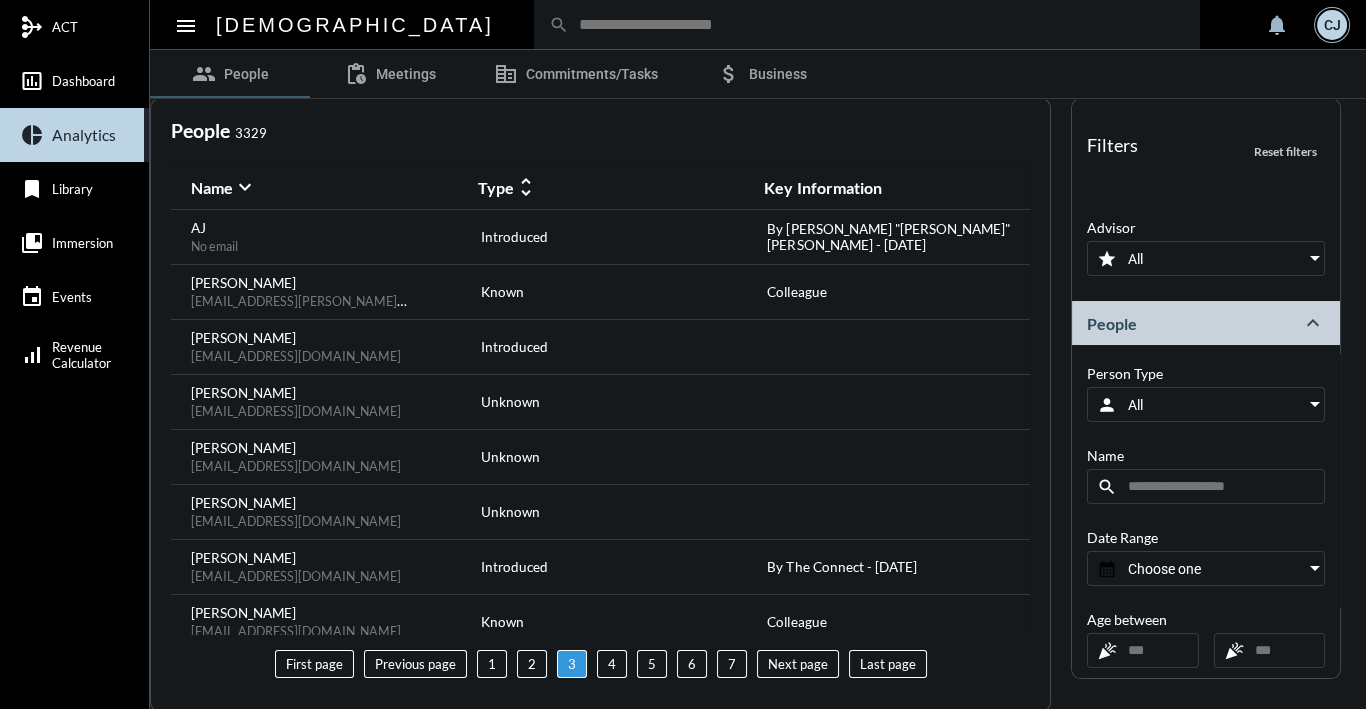 click on "All" at bounding box center [1204, 259] 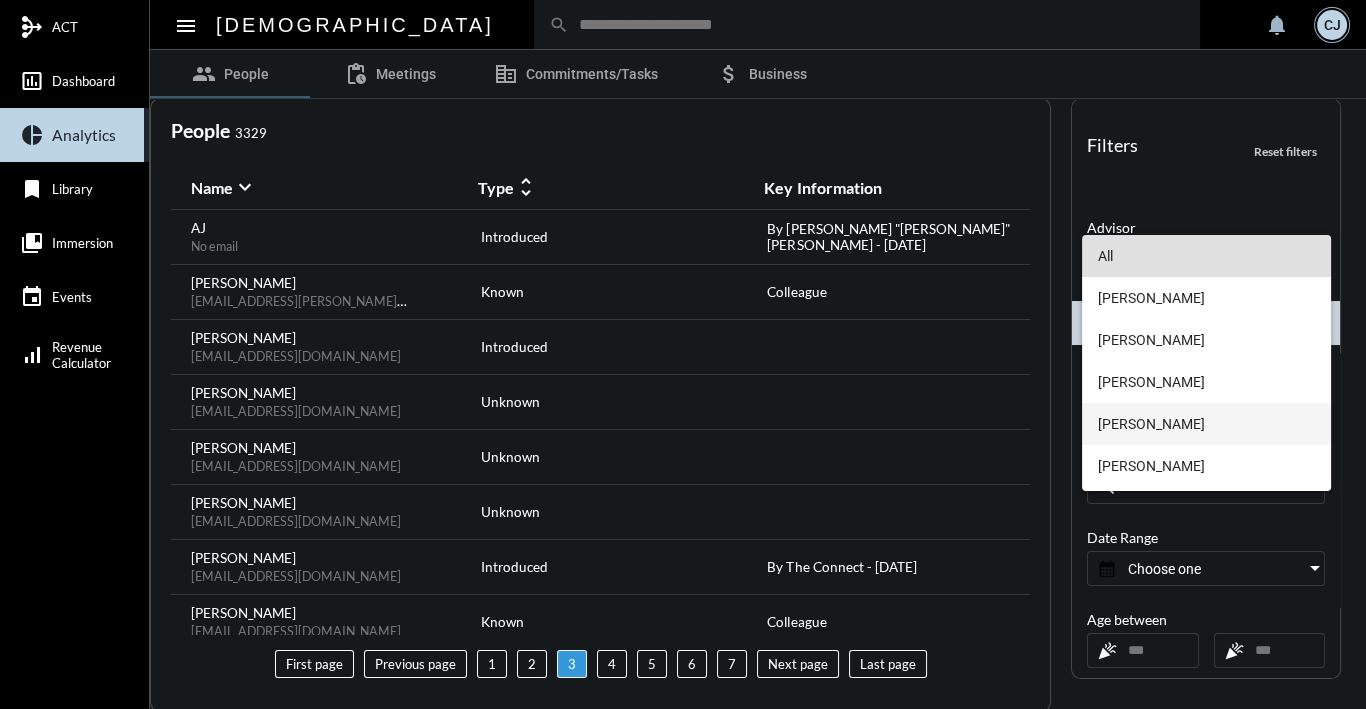 click on "[PERSON_NAME]" at bounding box center [1206, 424] 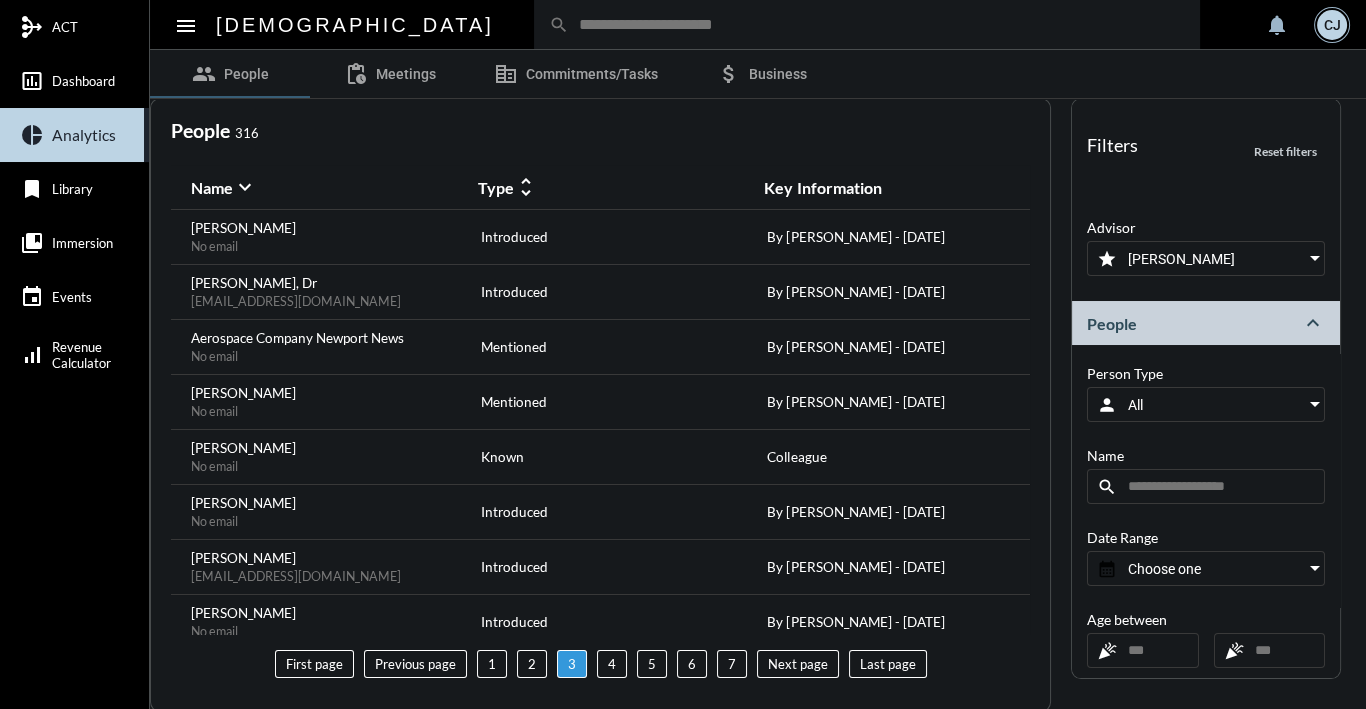 click on "All" at bounding box center (1204, 405) 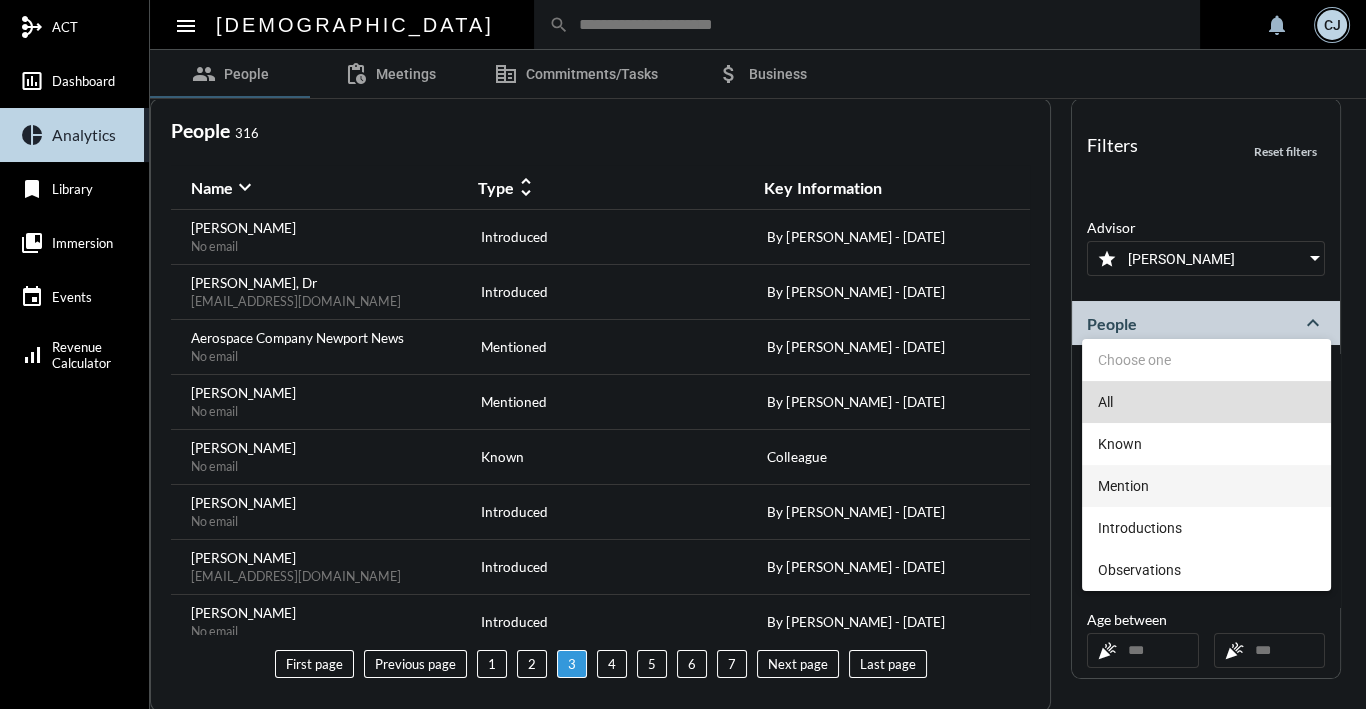 click on "Mention" at bounding box center (1206, 486) 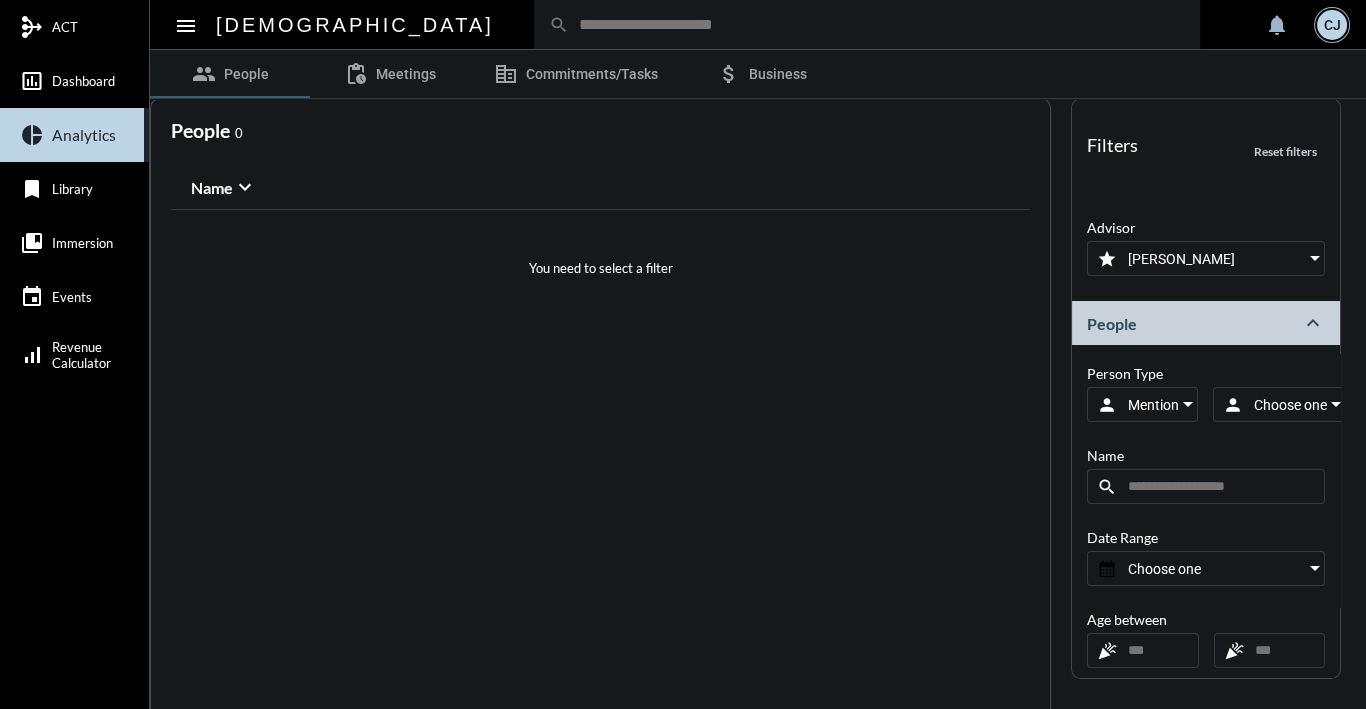 click on "Choose one" at bounding box center [1290, 405] 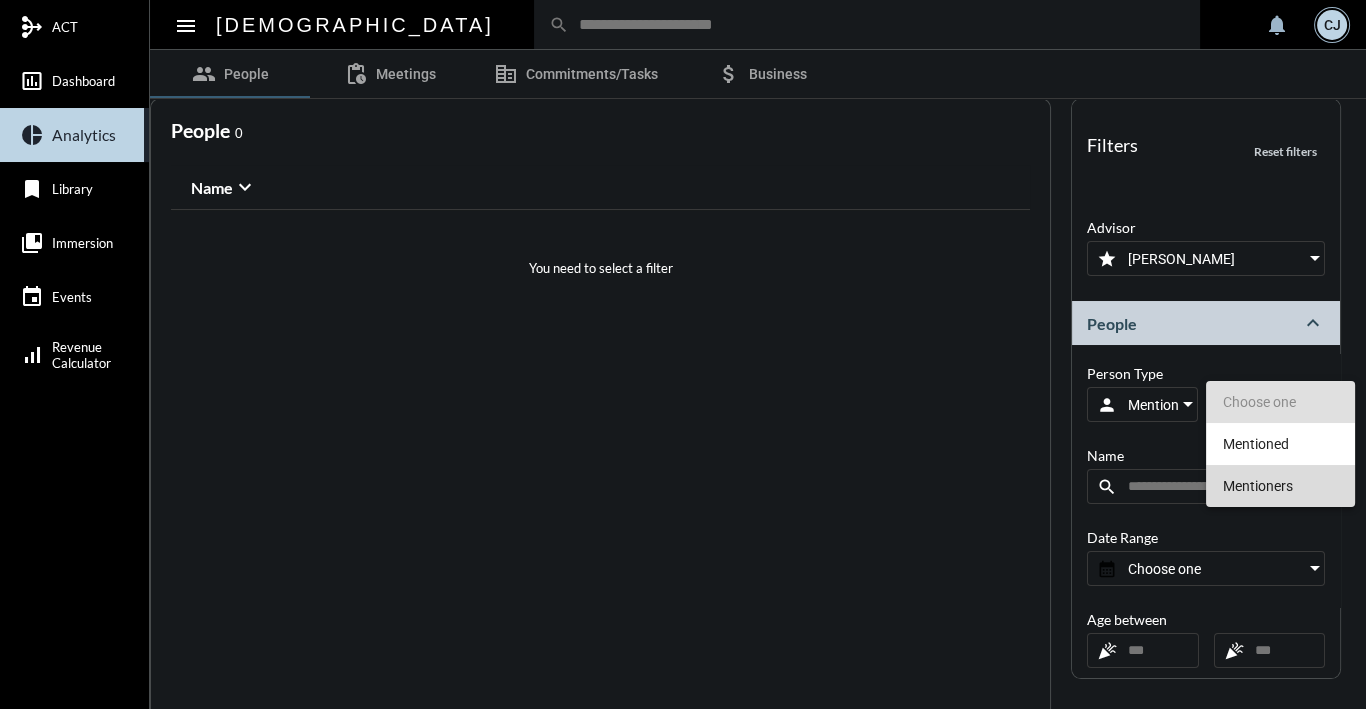 click on "Mentioners" at bounding box center [1280, 486] 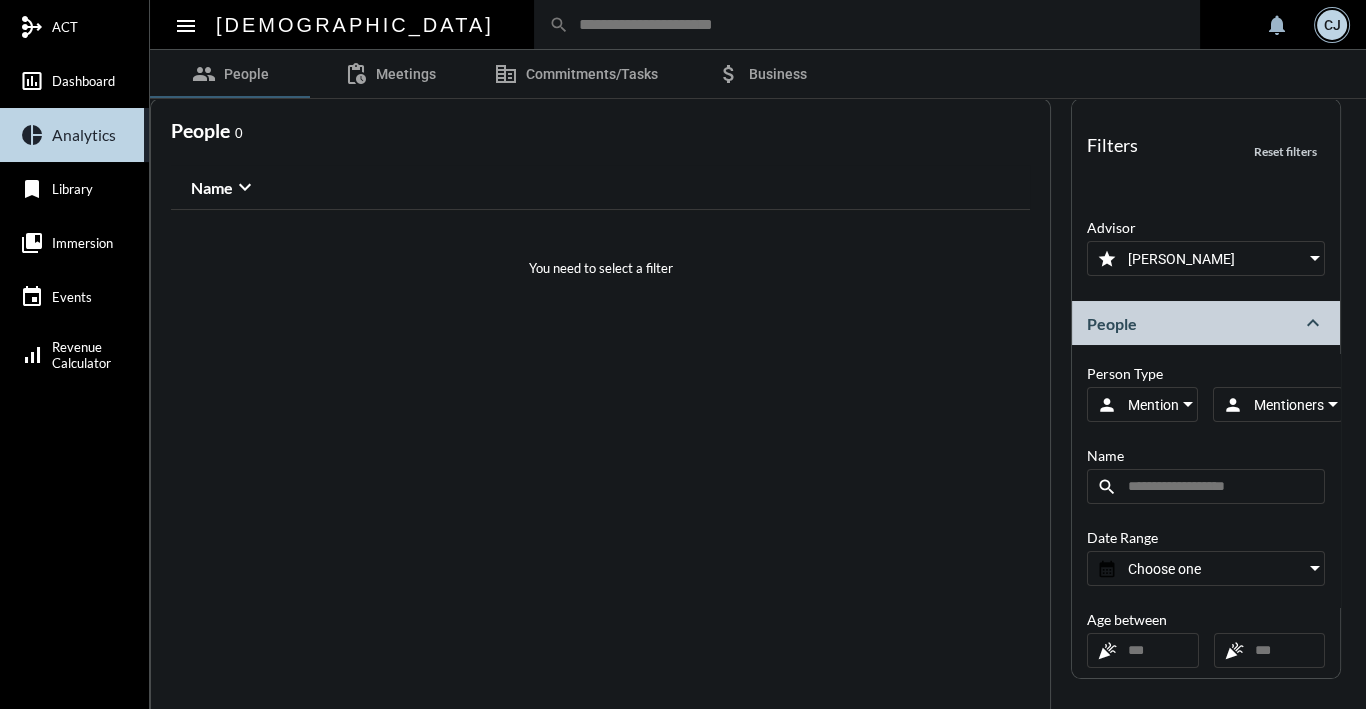 scroll, scrollTop: 0, scrollLeft: 0, axis: both 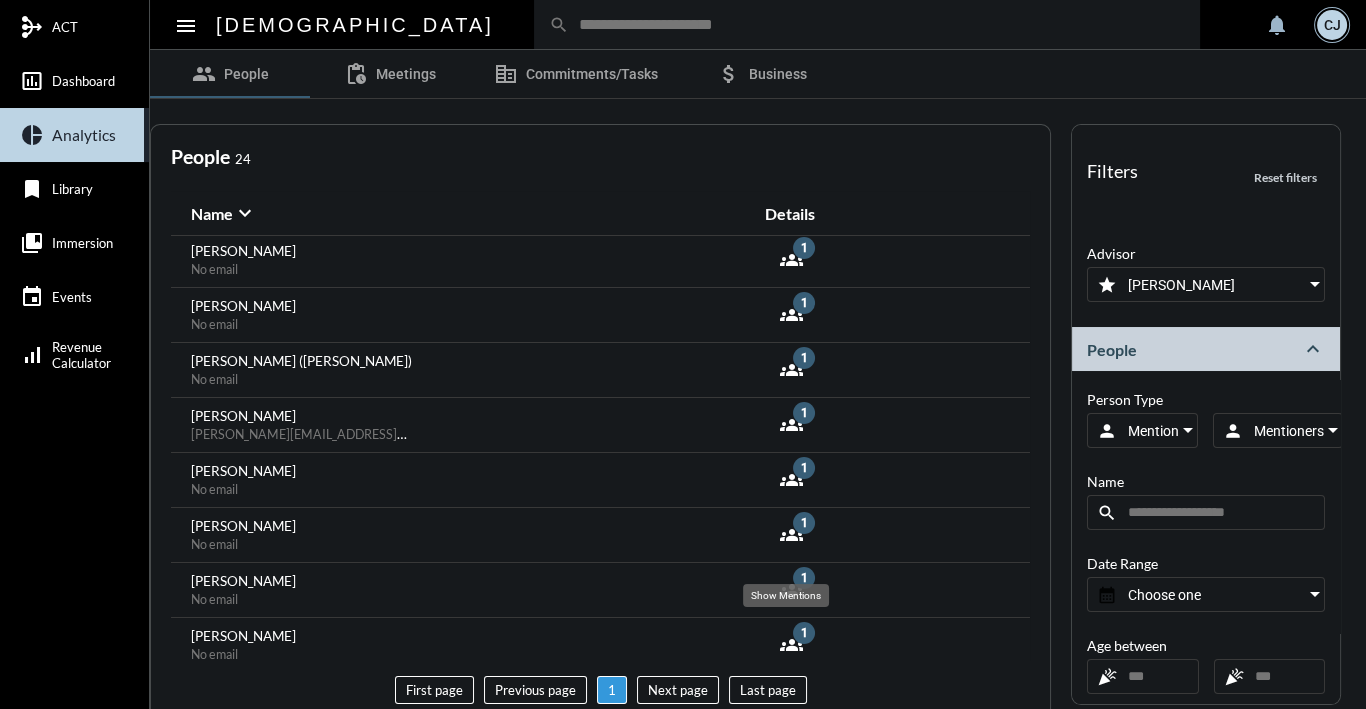 click on "groups" at bounding box center [791, 645] 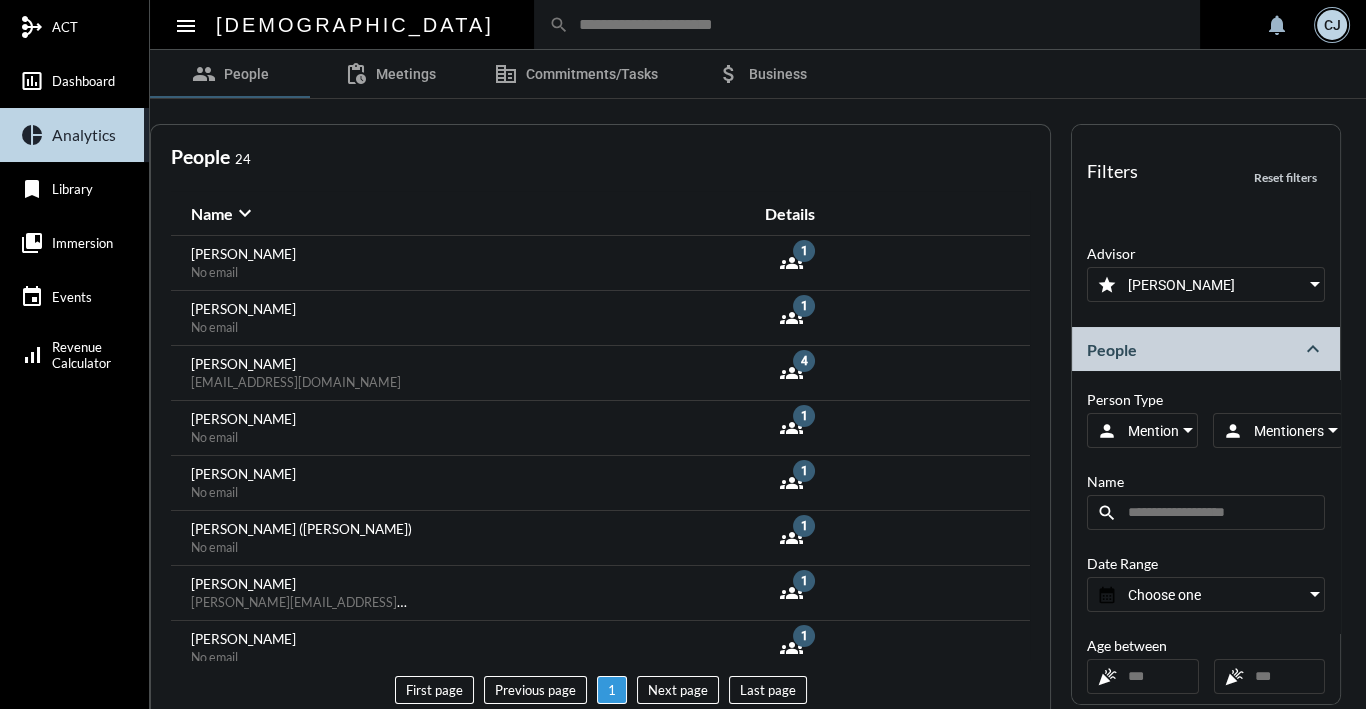 scroll, scrollTop: 883, scrollLeft: 0, axis: vertical 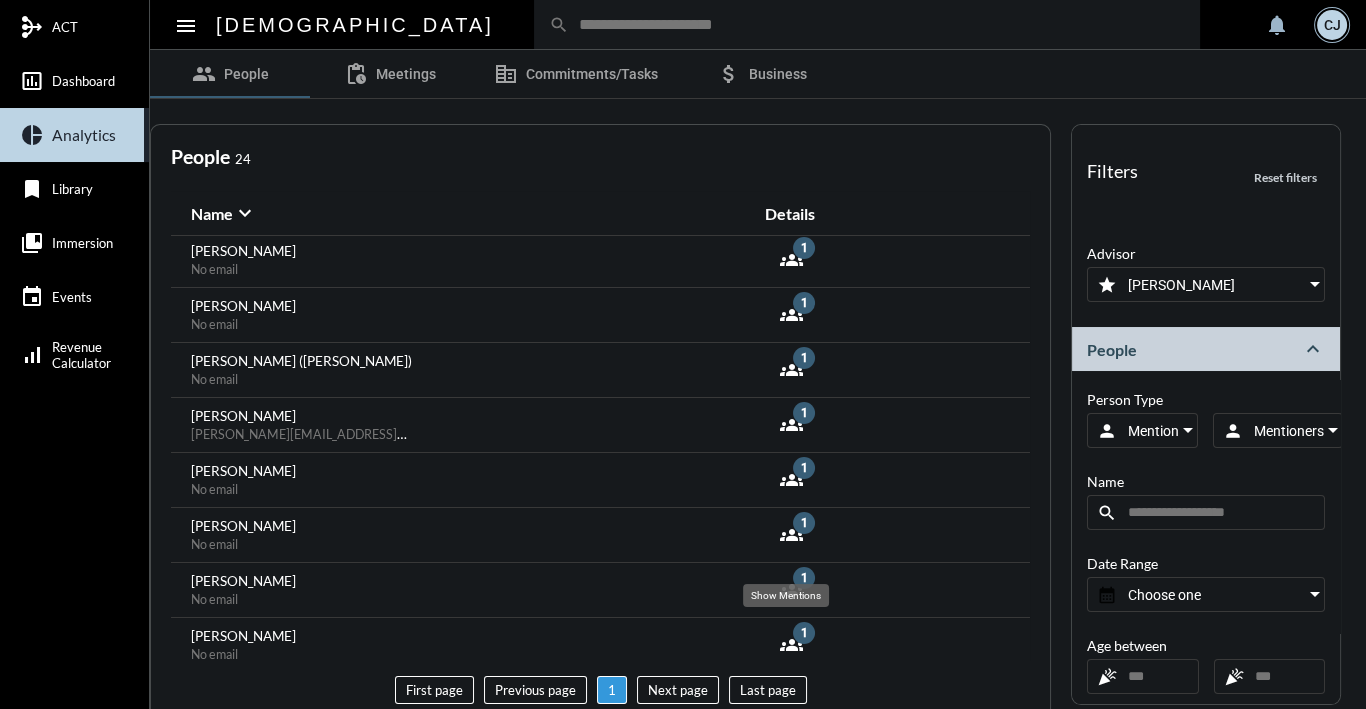 click on "groups" at bounding box center [791, 645] 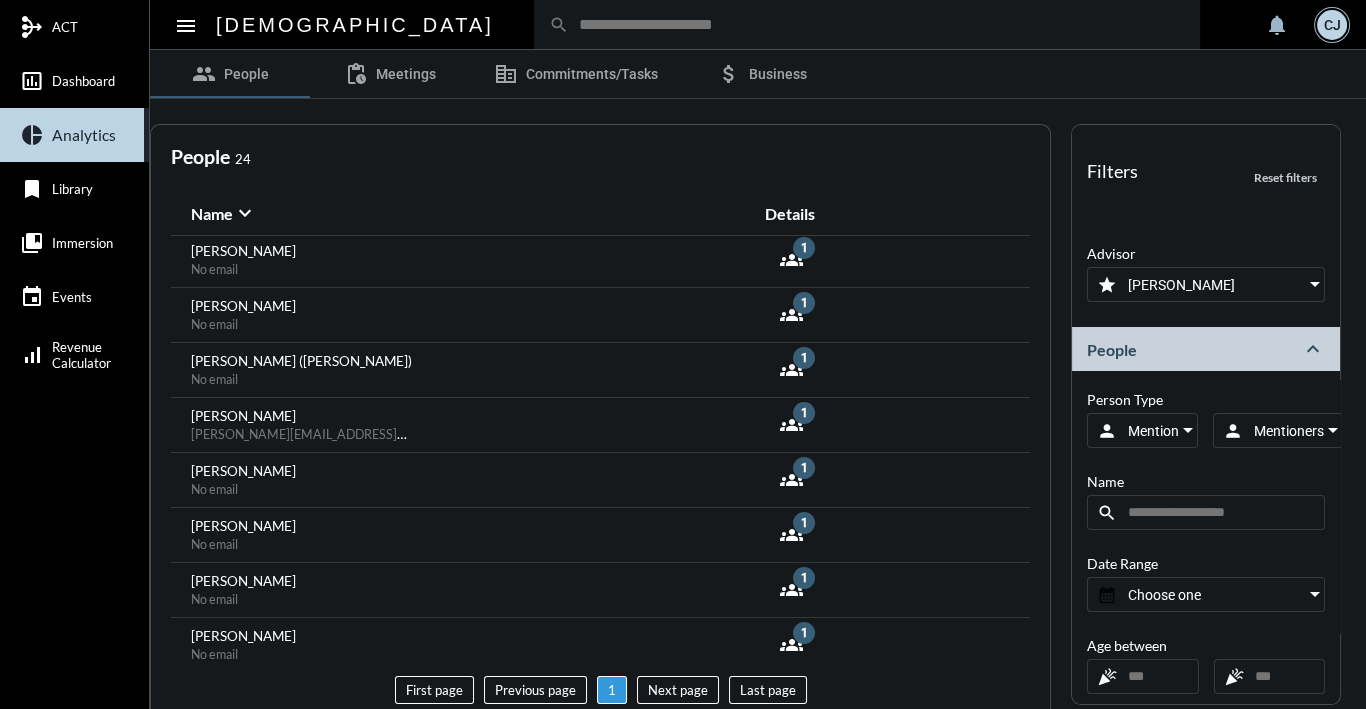 click on "groups" at bounding box center (791, 645) 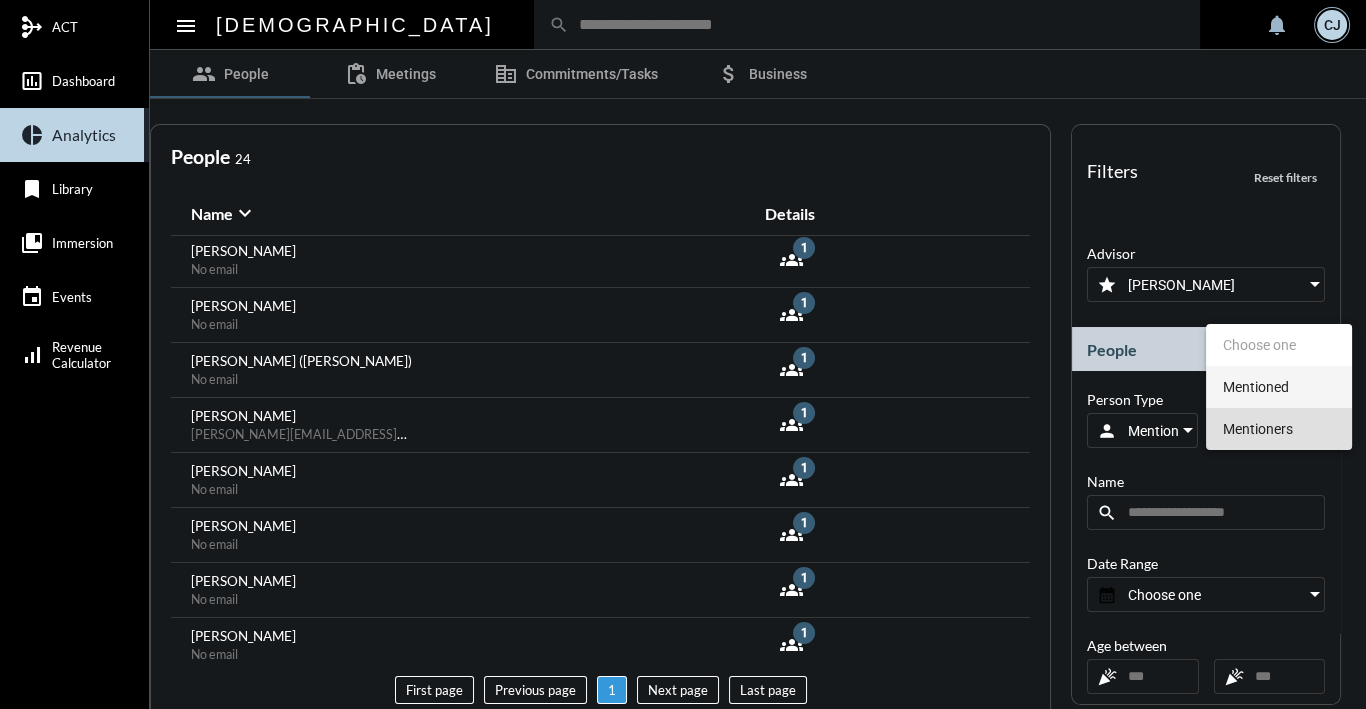 click on "Mentioned" at bounding box center (1278, 387) 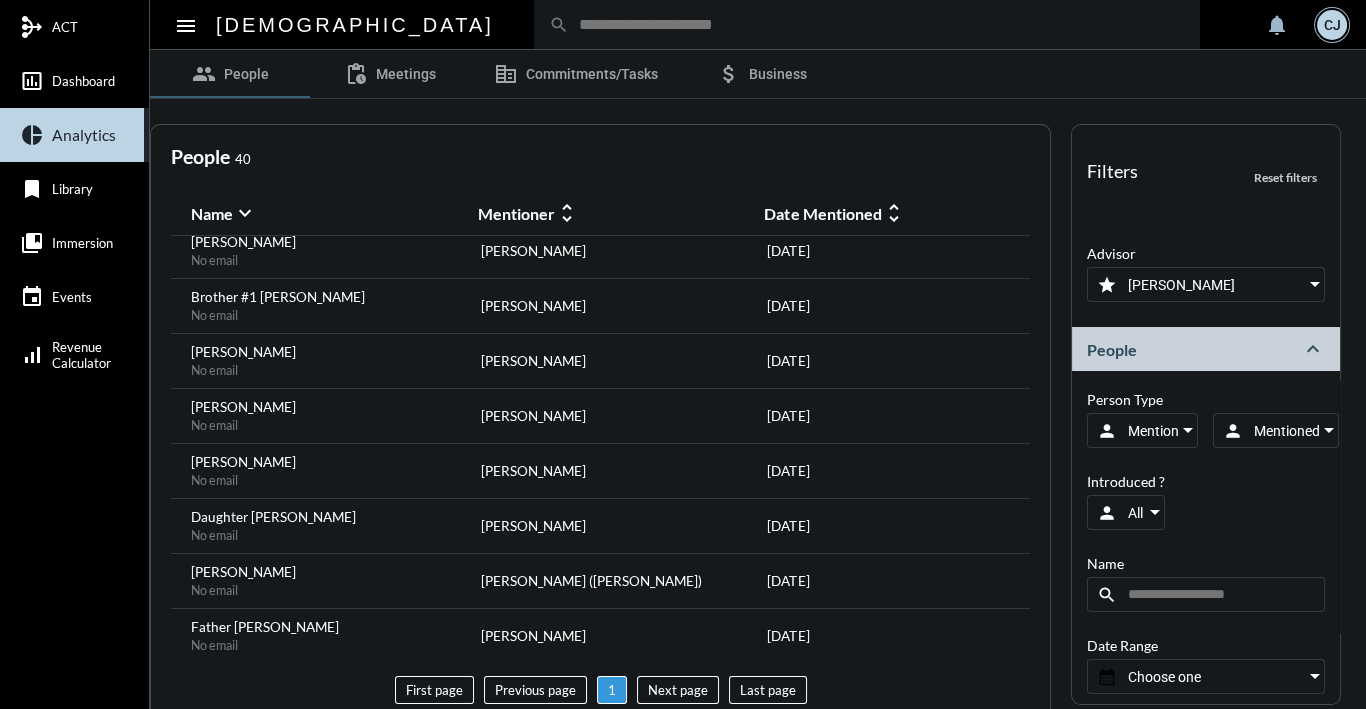 scroll, scrollTop: 560, scrollLeft: 0, axis: vertical 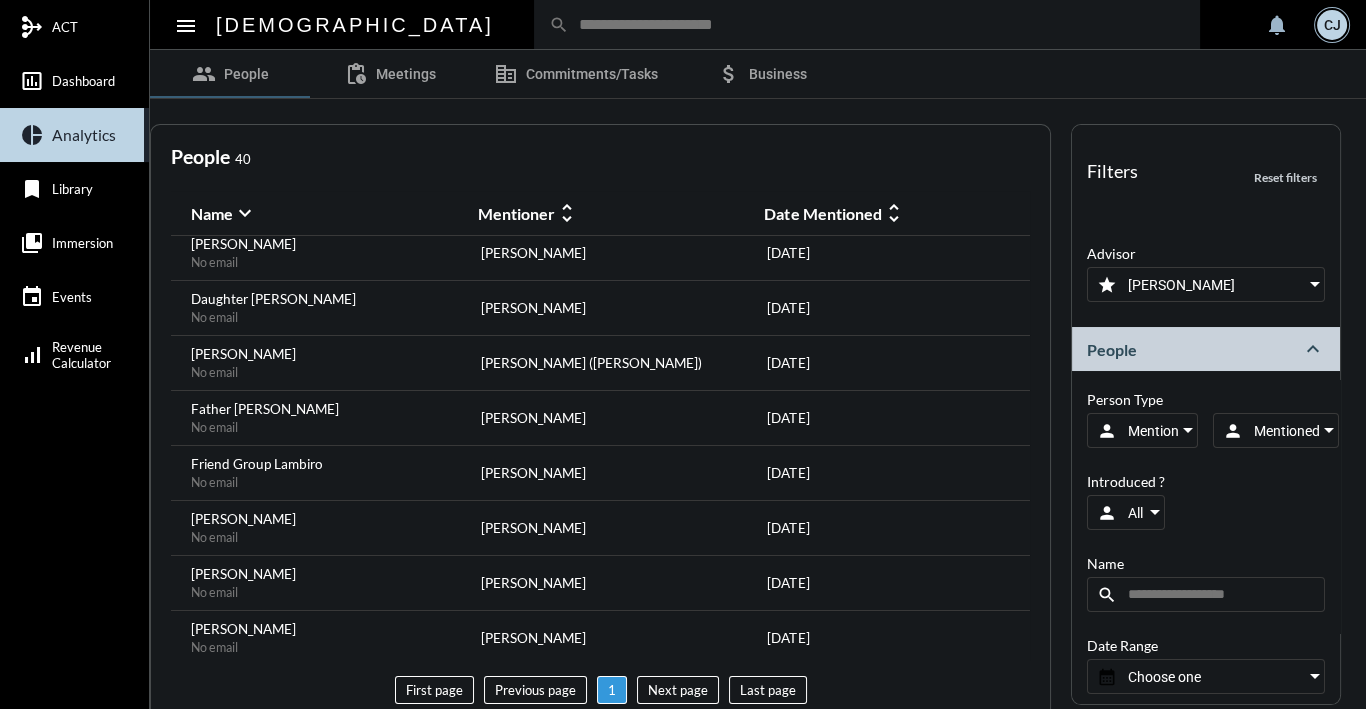 click on "Date Mentioned" at bounding box center (822, 213) 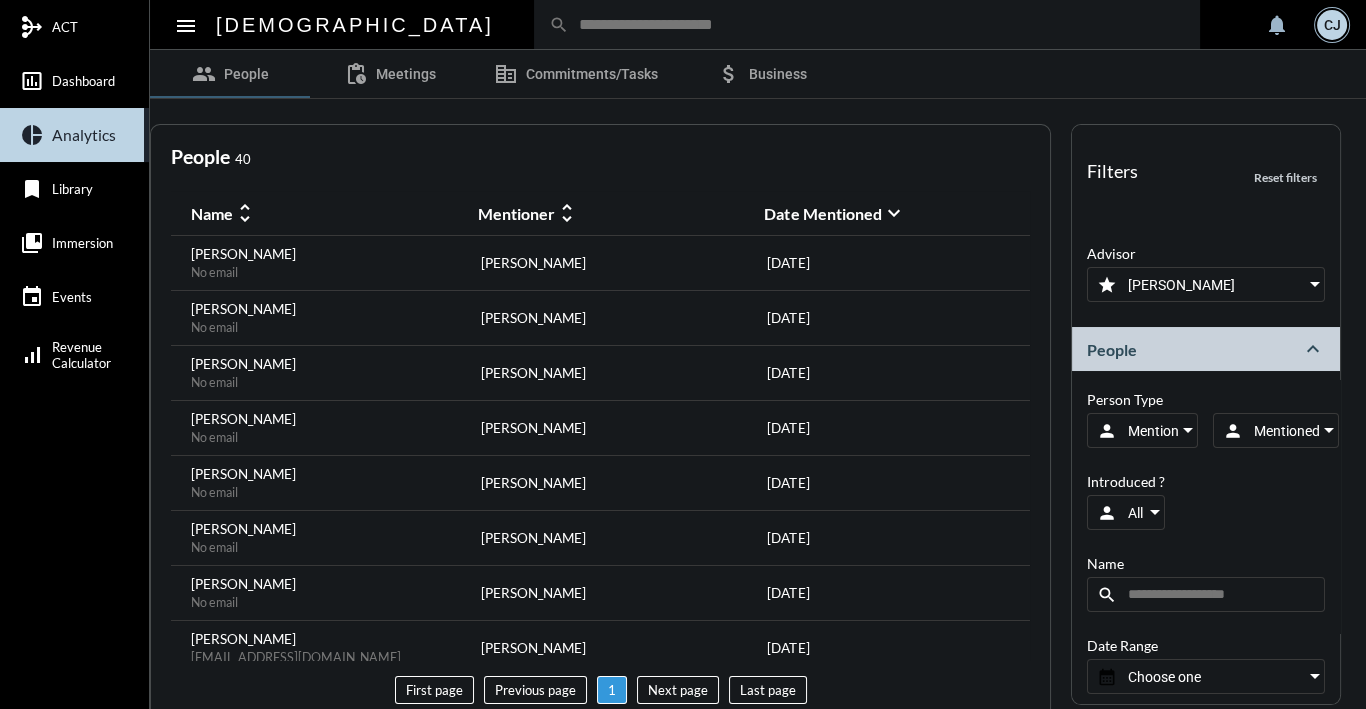 click on "expand_more" at bounding box center [893, 213] 